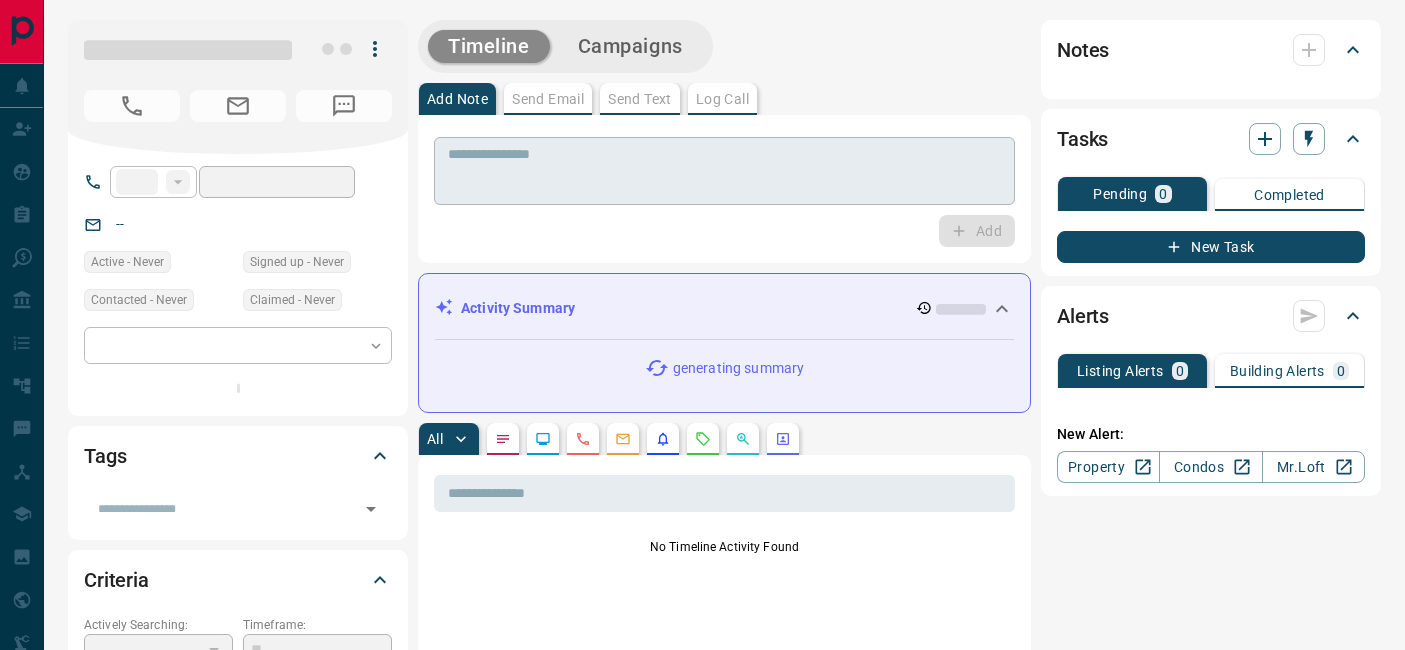 scroll, scrollTop: 0, scrollLeft: 0, axis: both 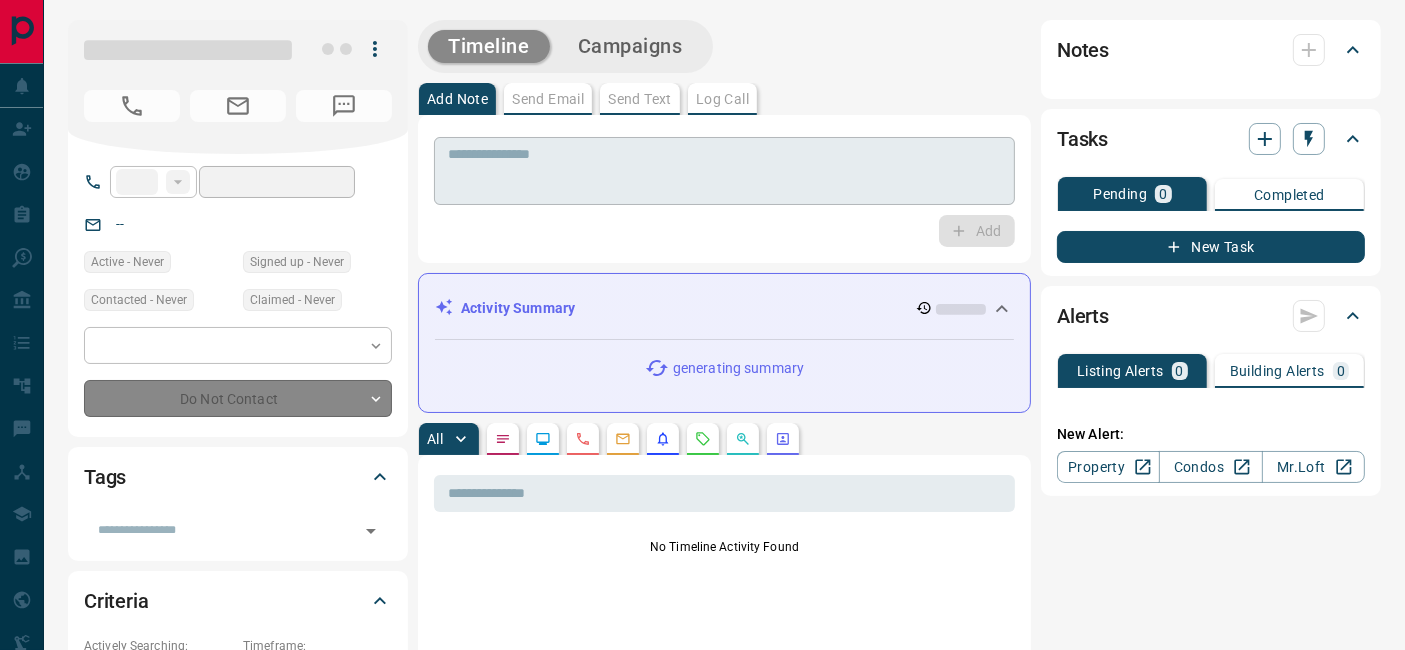 type on "**" 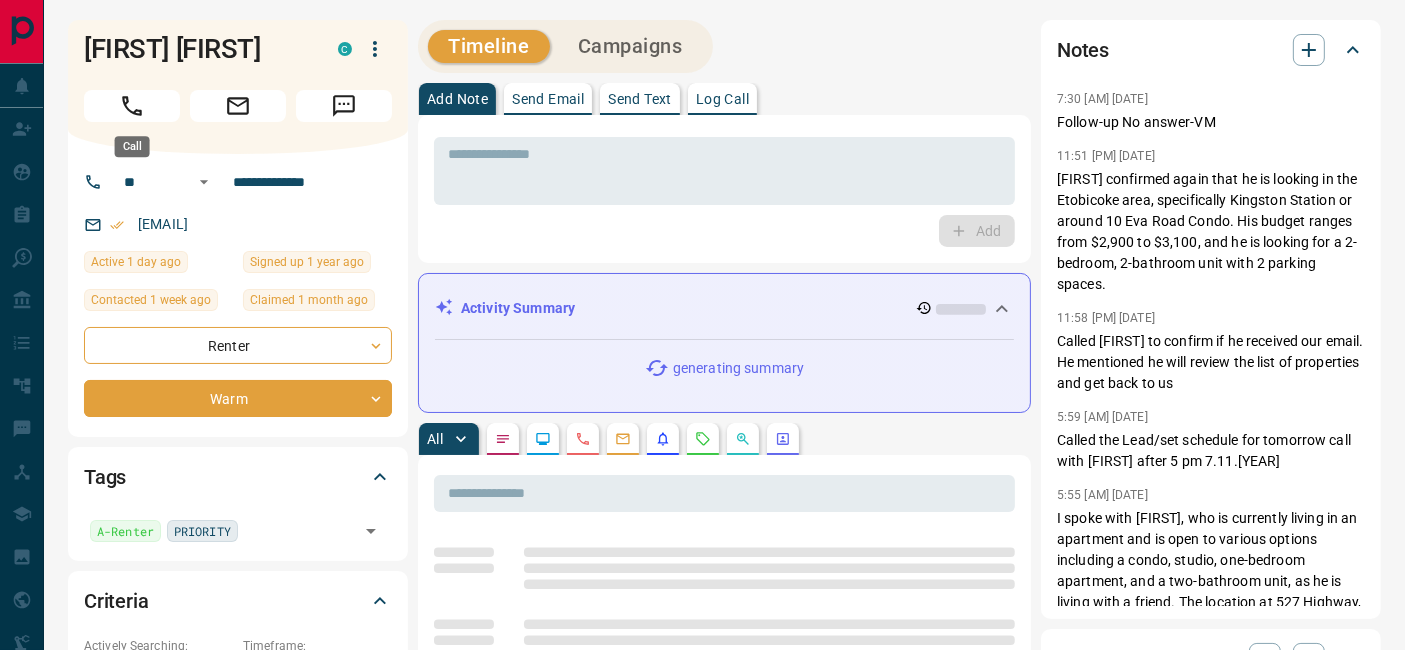 click 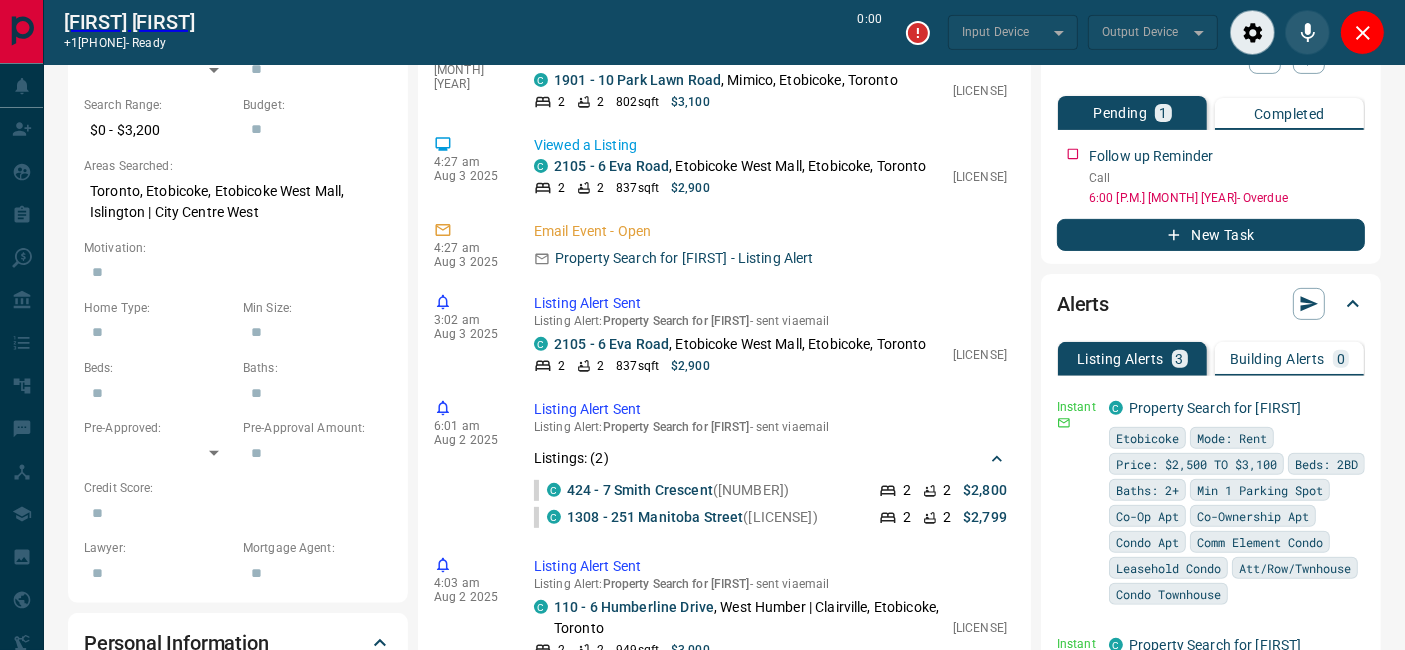 type on "*******" 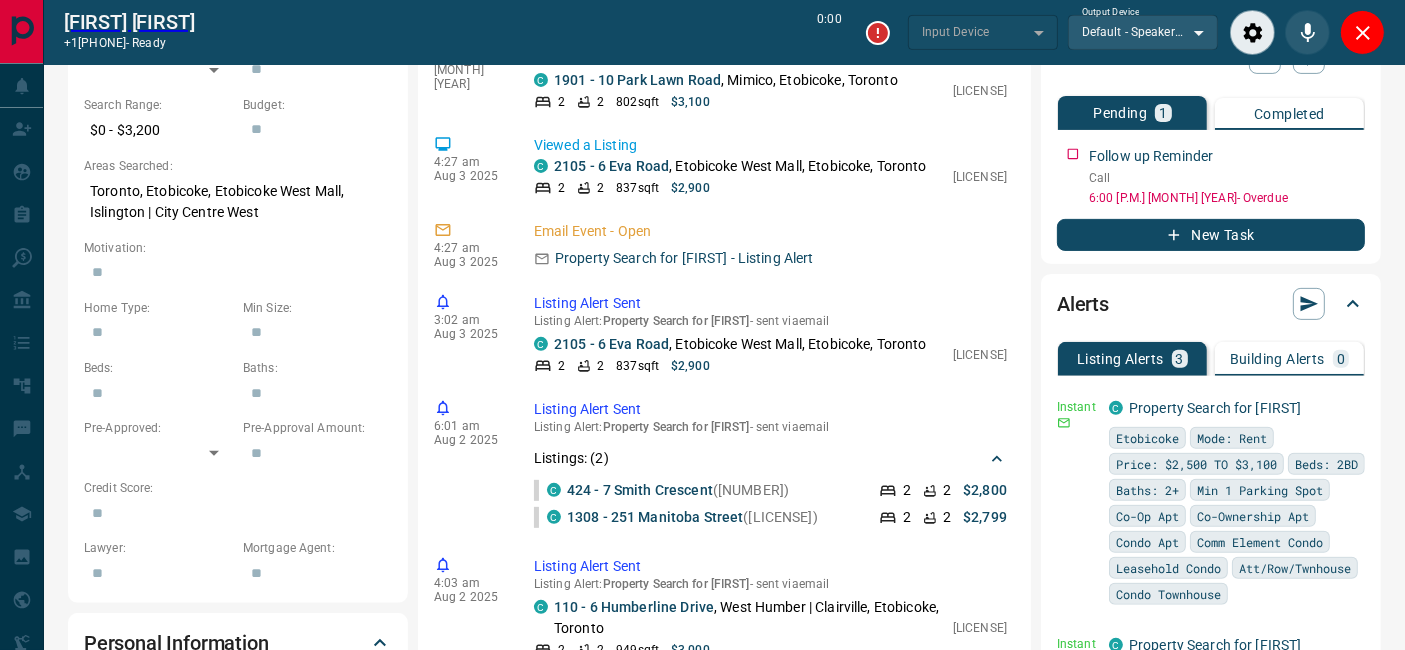 type on "*******" 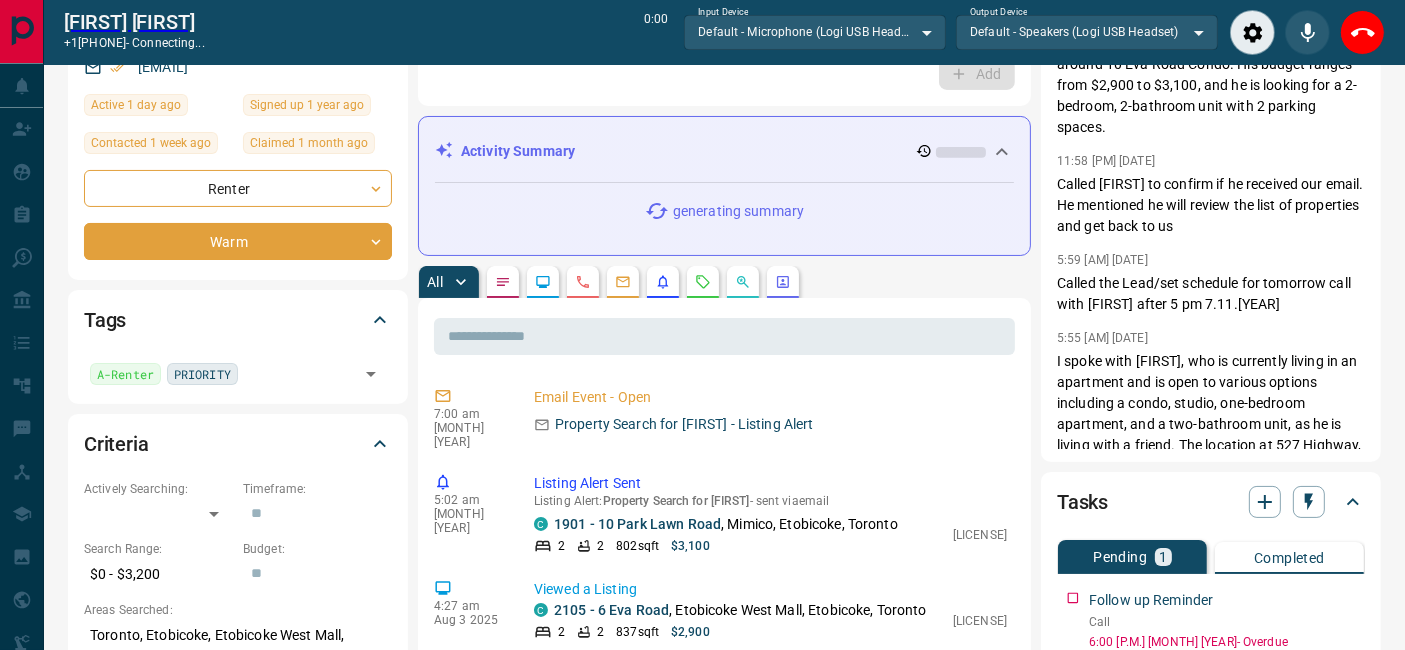 scroll, scrollTop: 0, scrollLeft: 0, axis: both 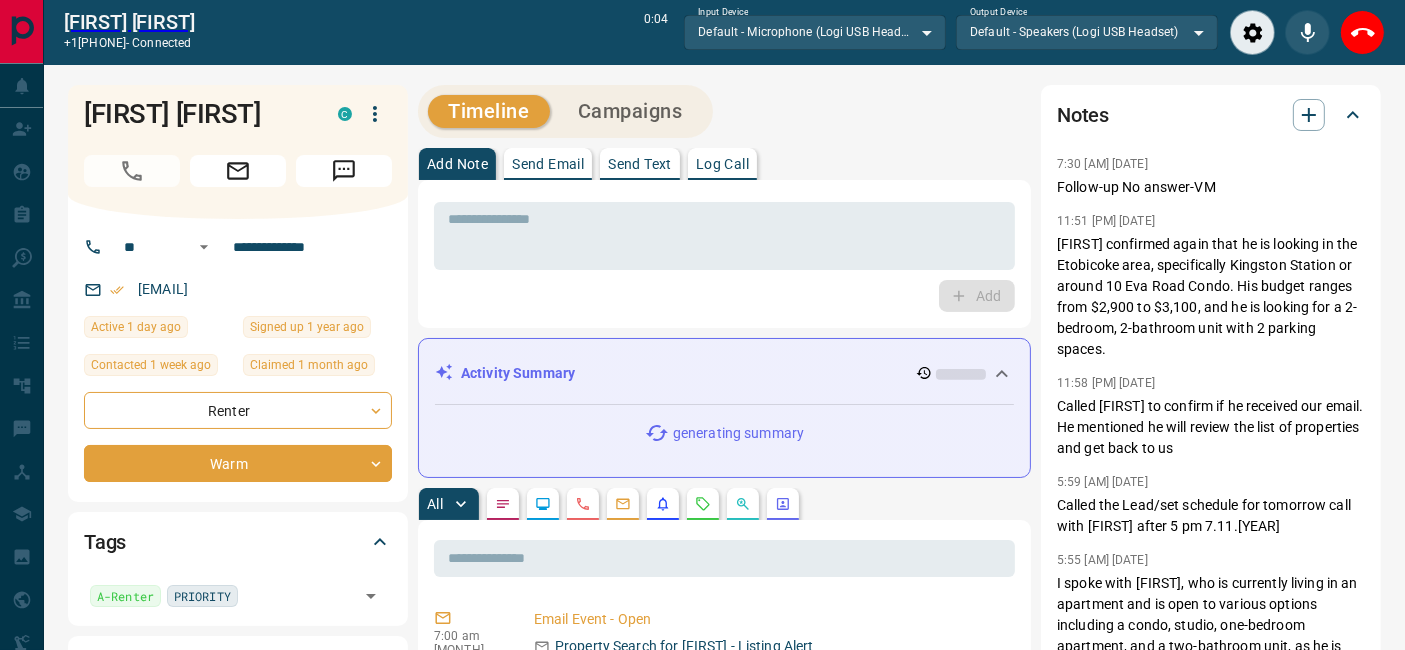 drag, startPoint x: 338, startPoint y: 289, endPoint x: 137, endPoint y: 286, distance: 201.02238 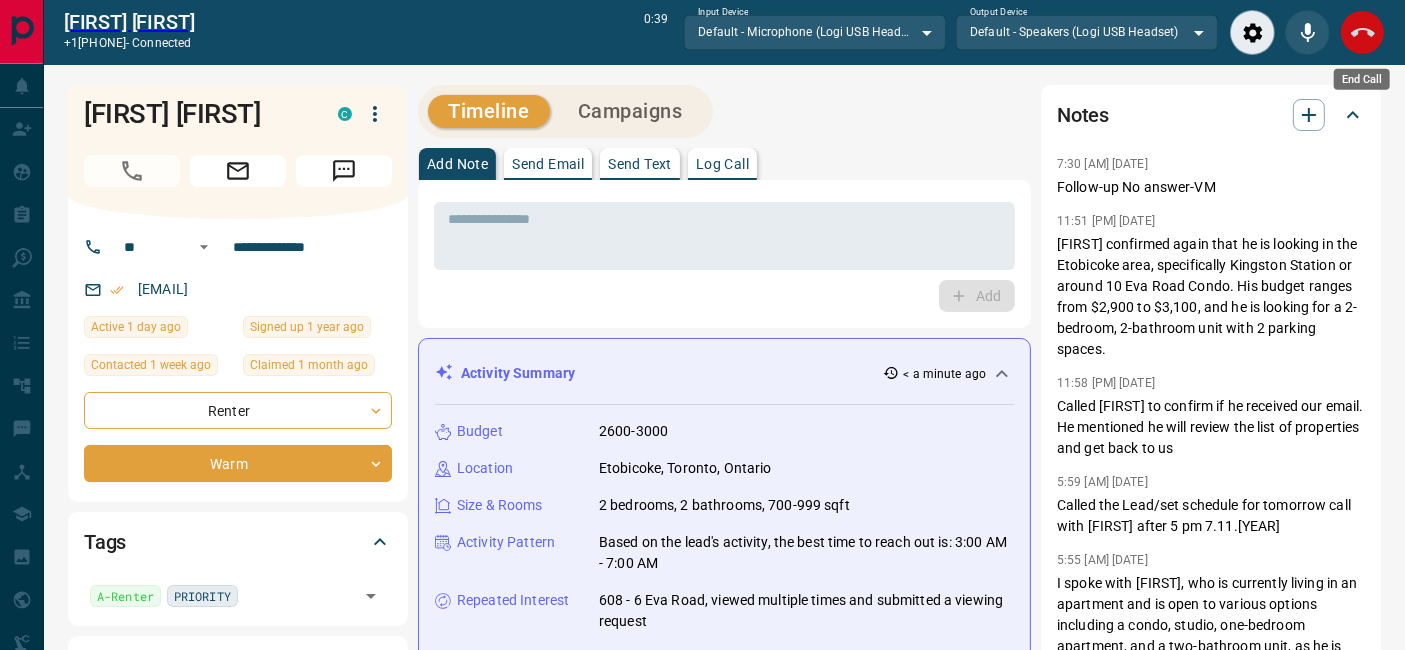click 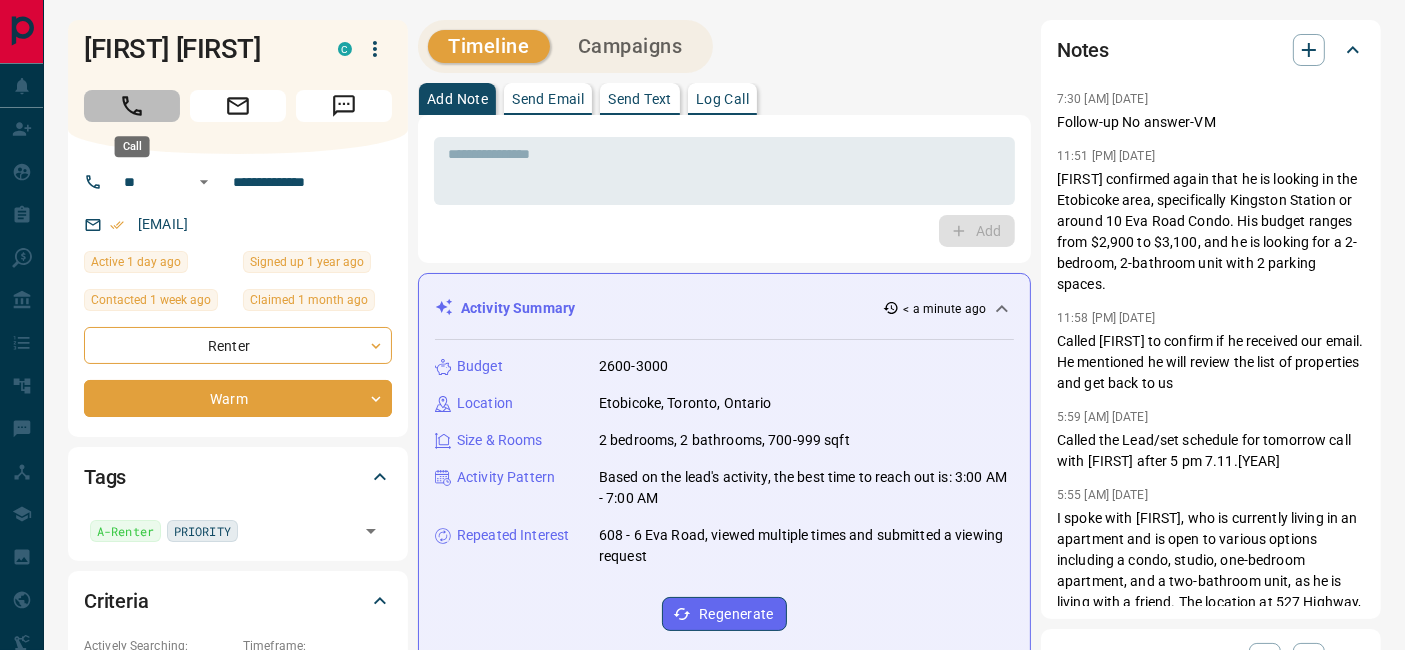 click 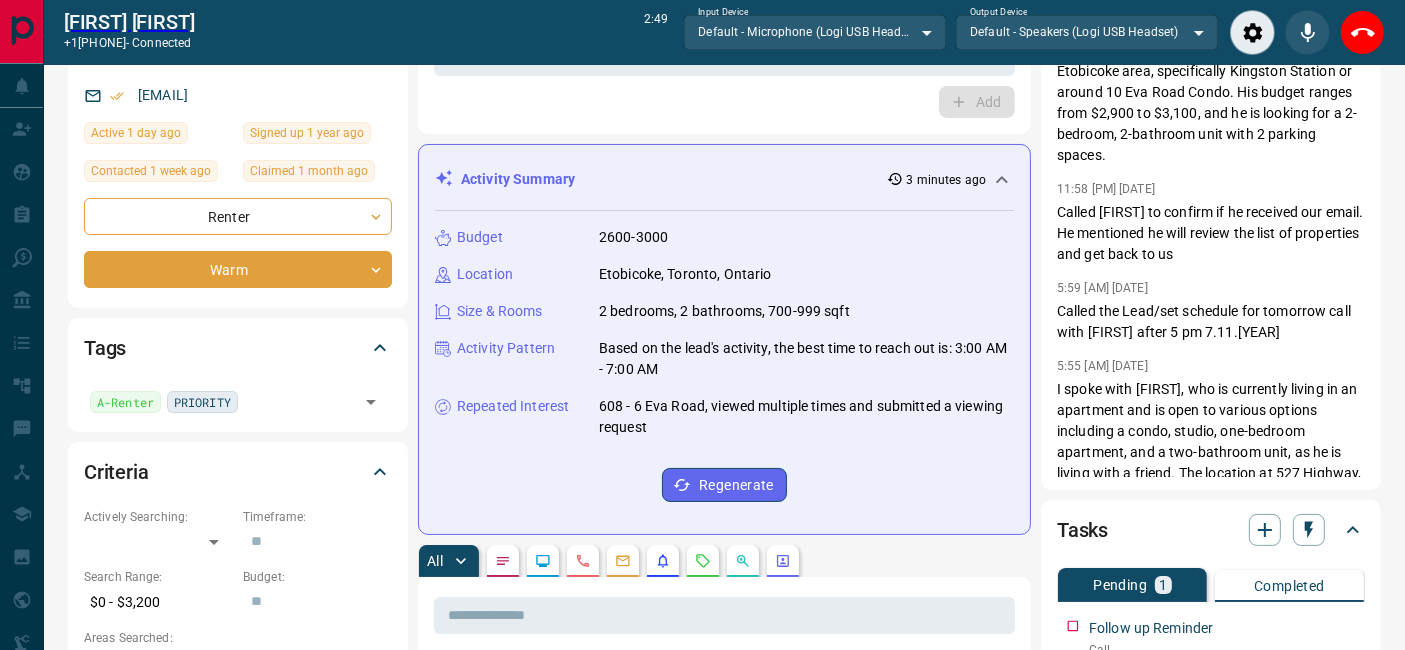 scroll, scrollTop: 0, scrollLeft: 0, axis: both 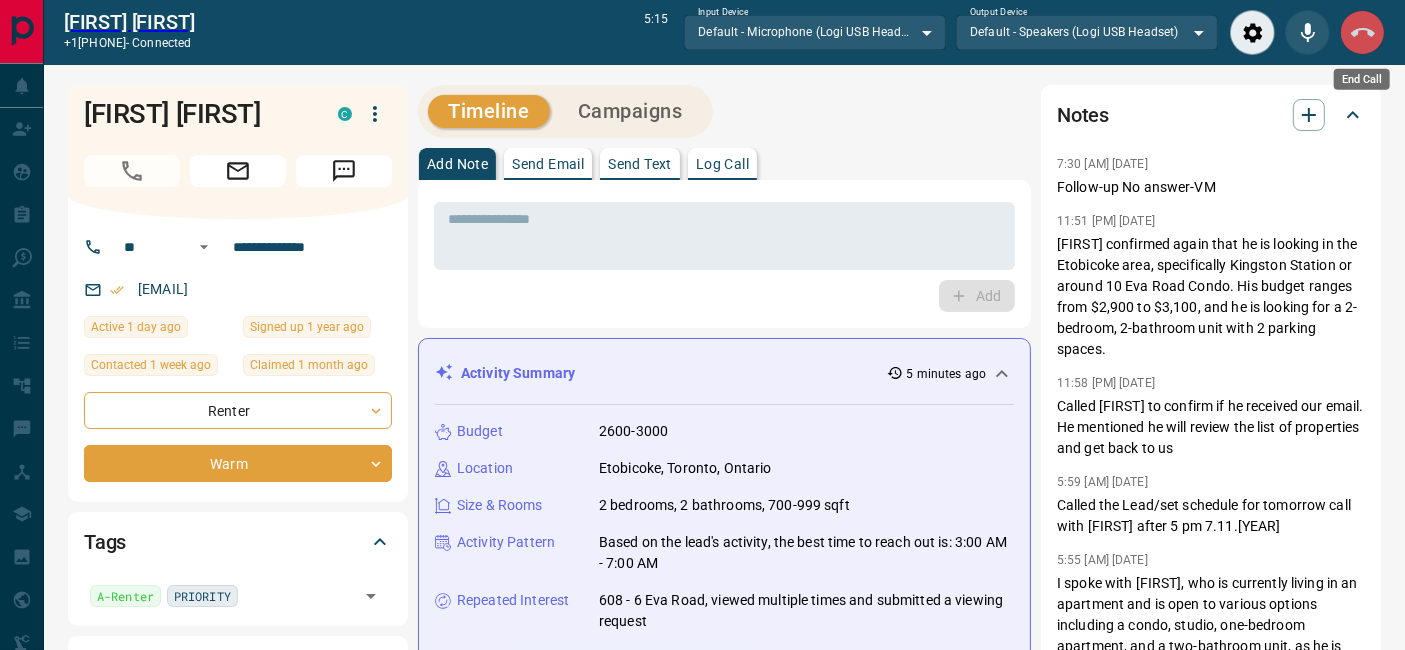 click 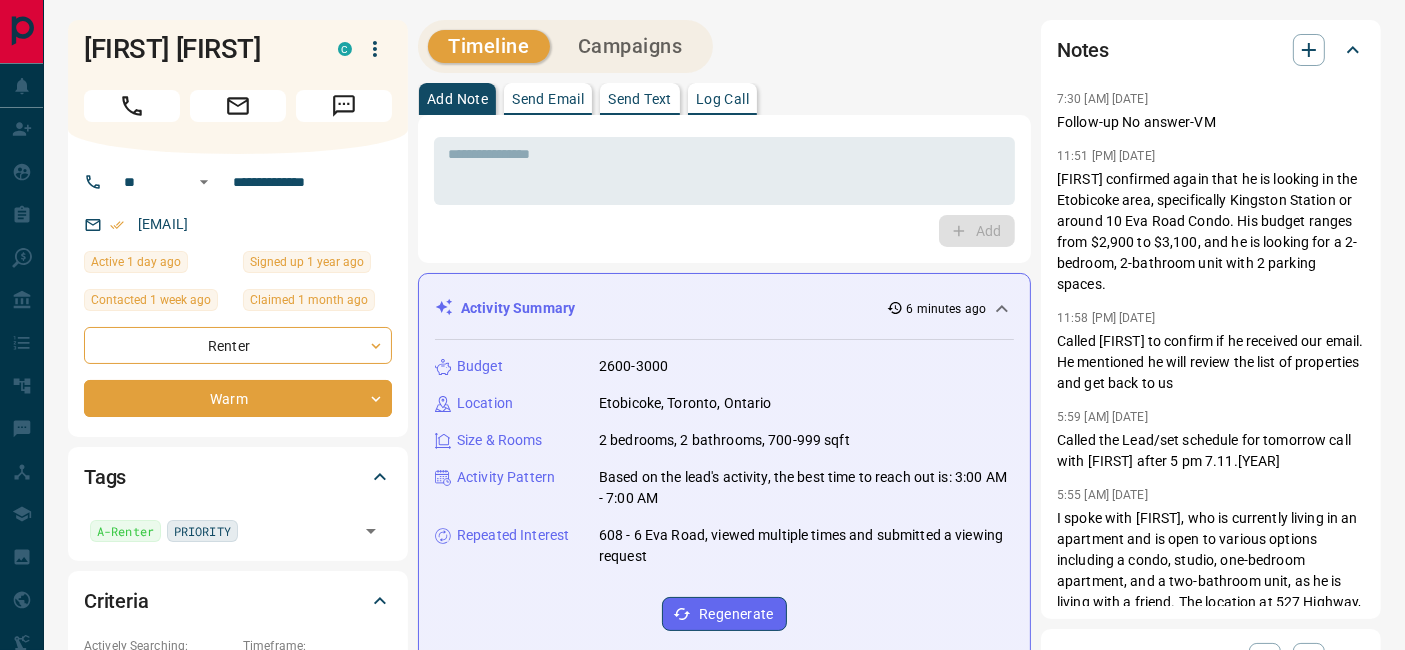 click on "Notes" at bounding box center (1199, 50) 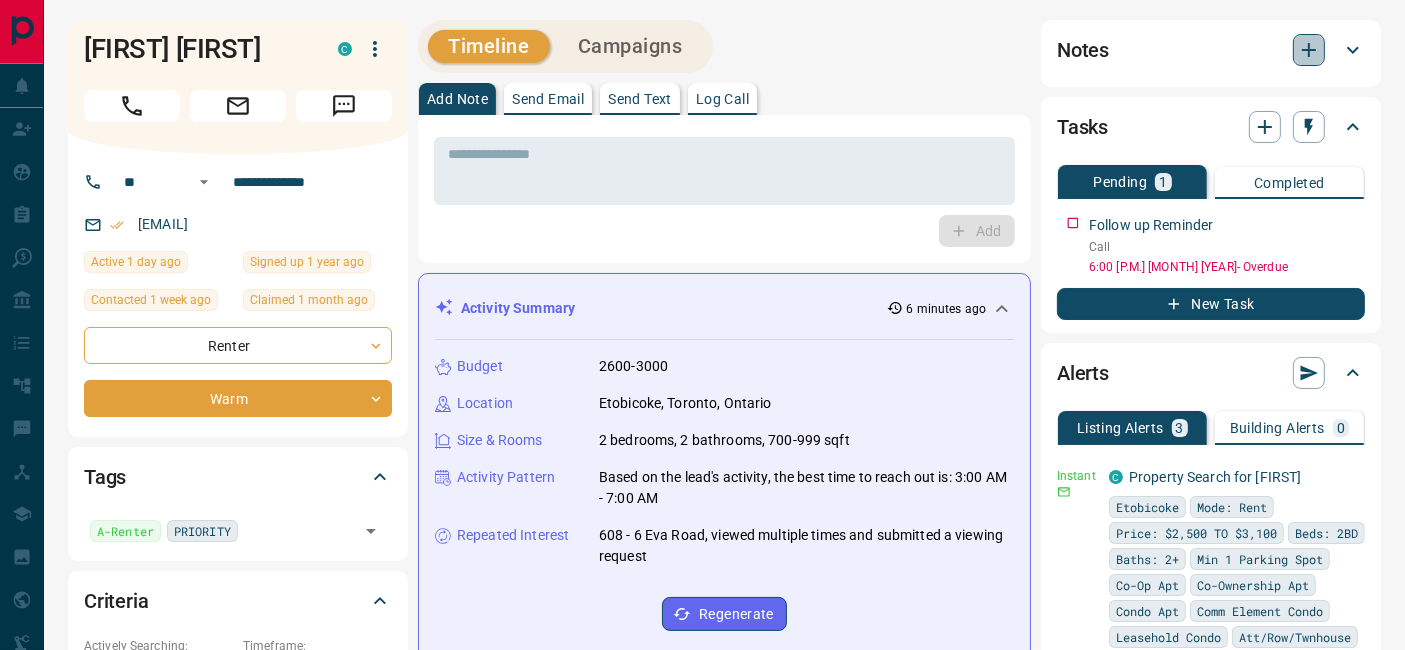 click at bounding box center (1309, 50) 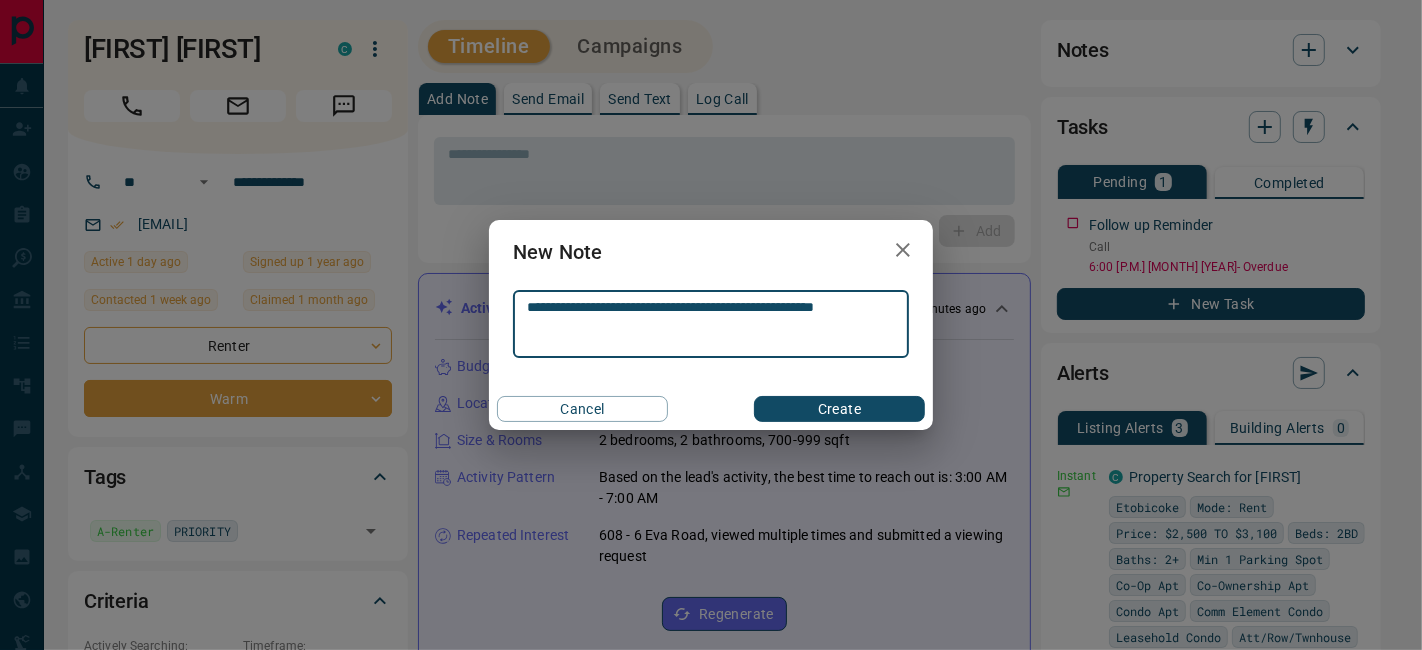 type on "**********" 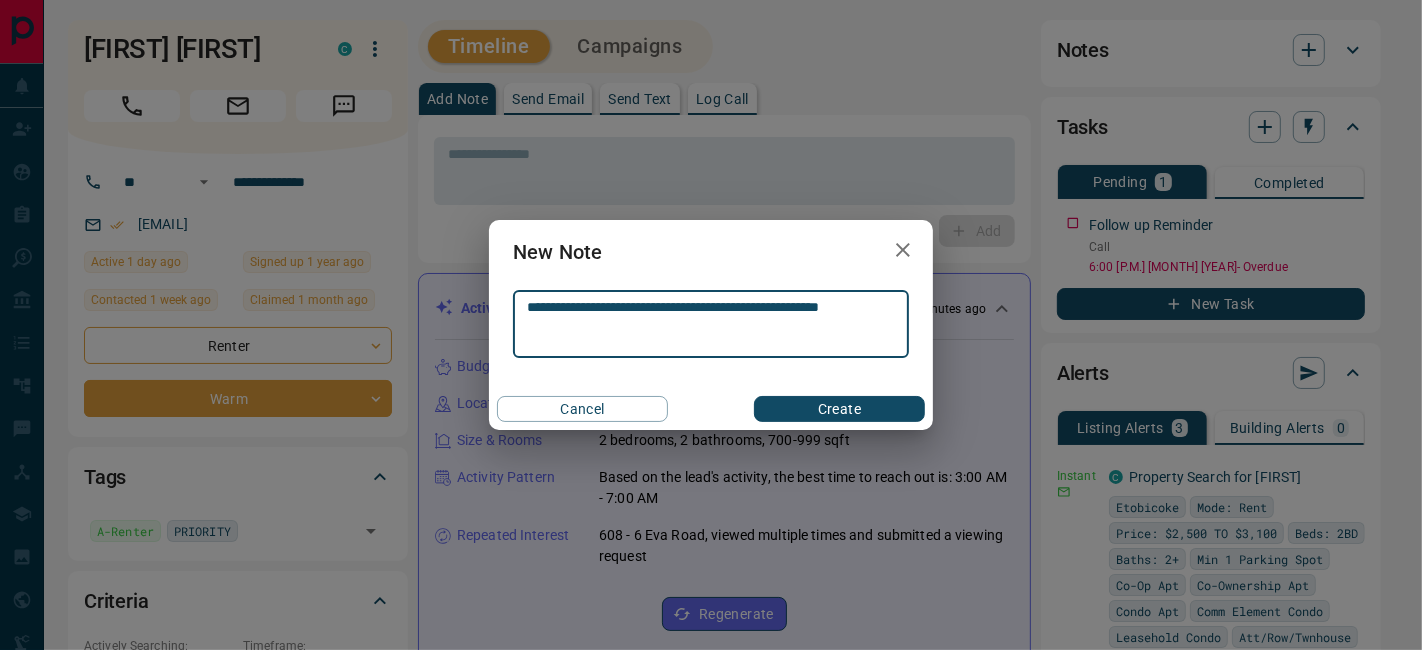 type on "**********" 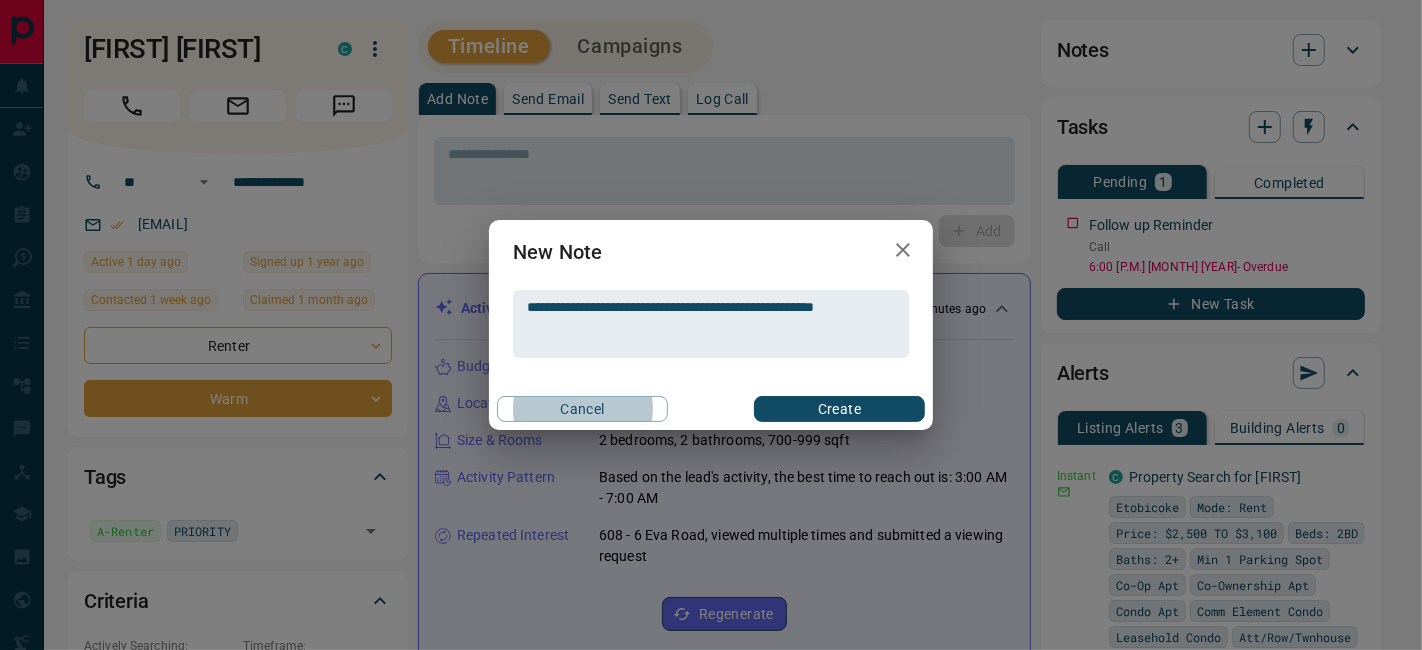 type 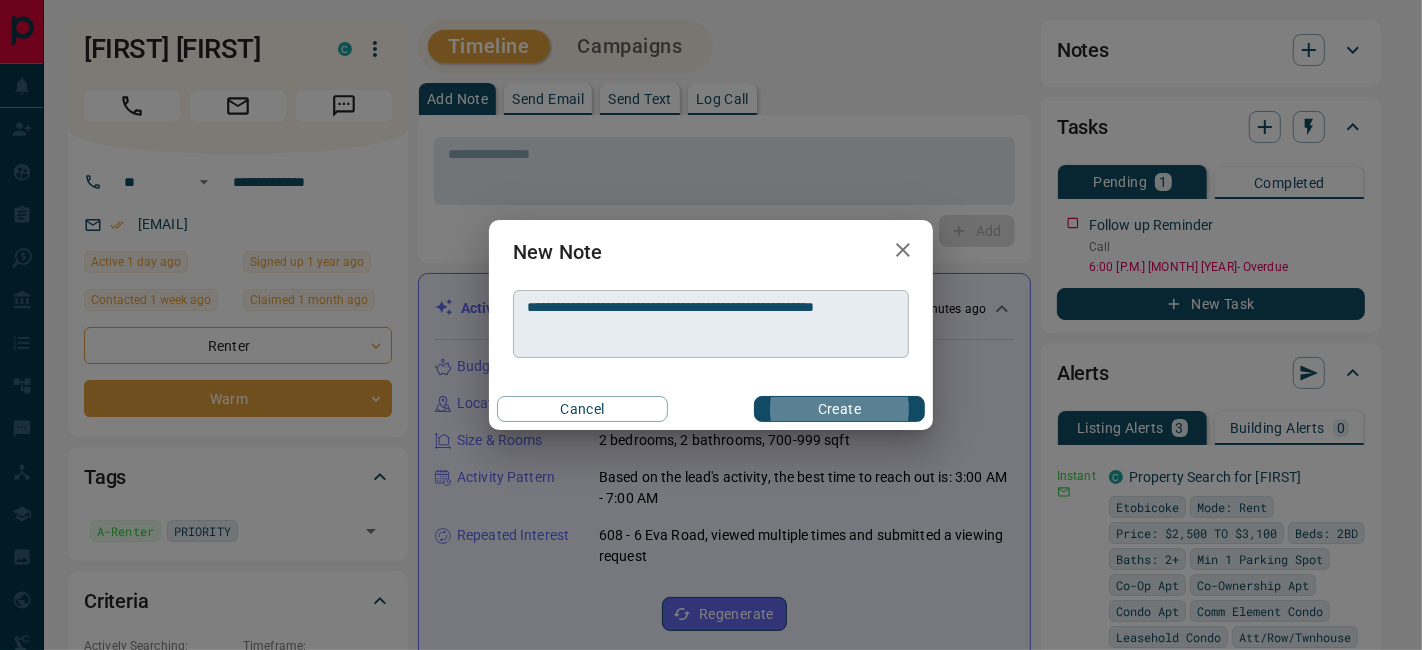 click on "**********" at bounding box center (711, 324) 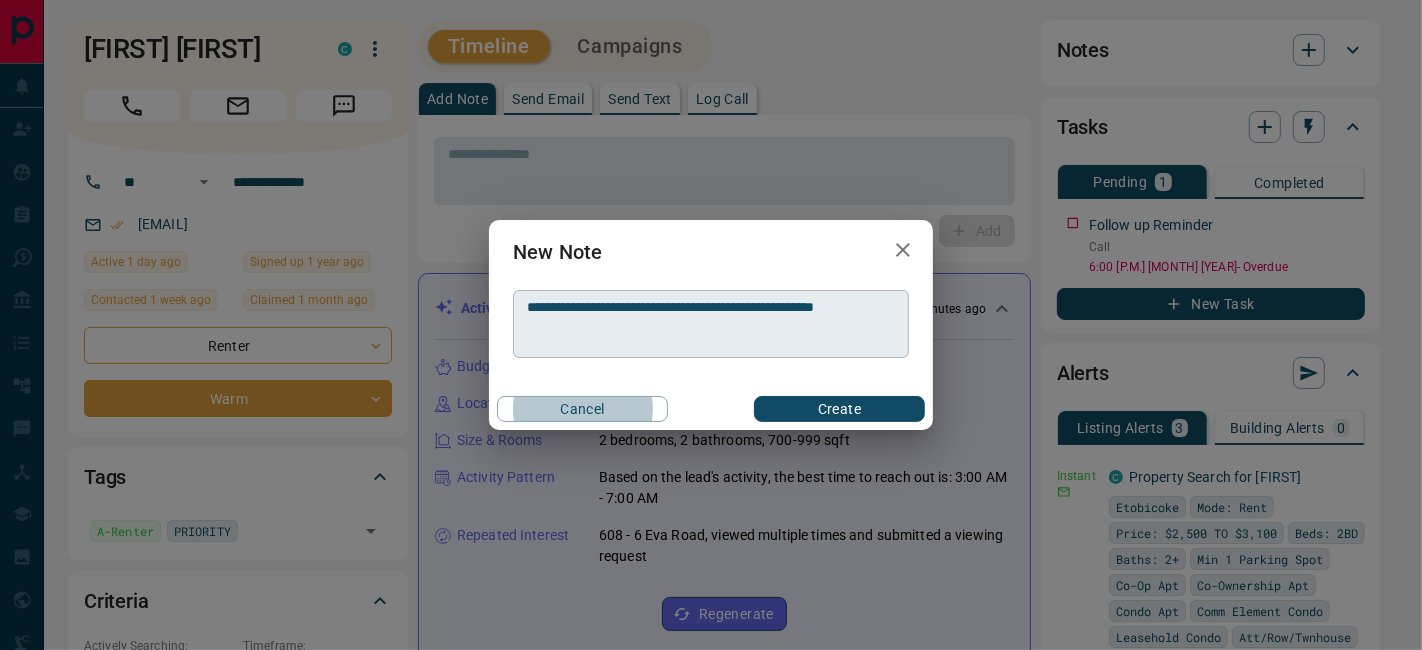 click on "**********" at bounding box center [711, 324] 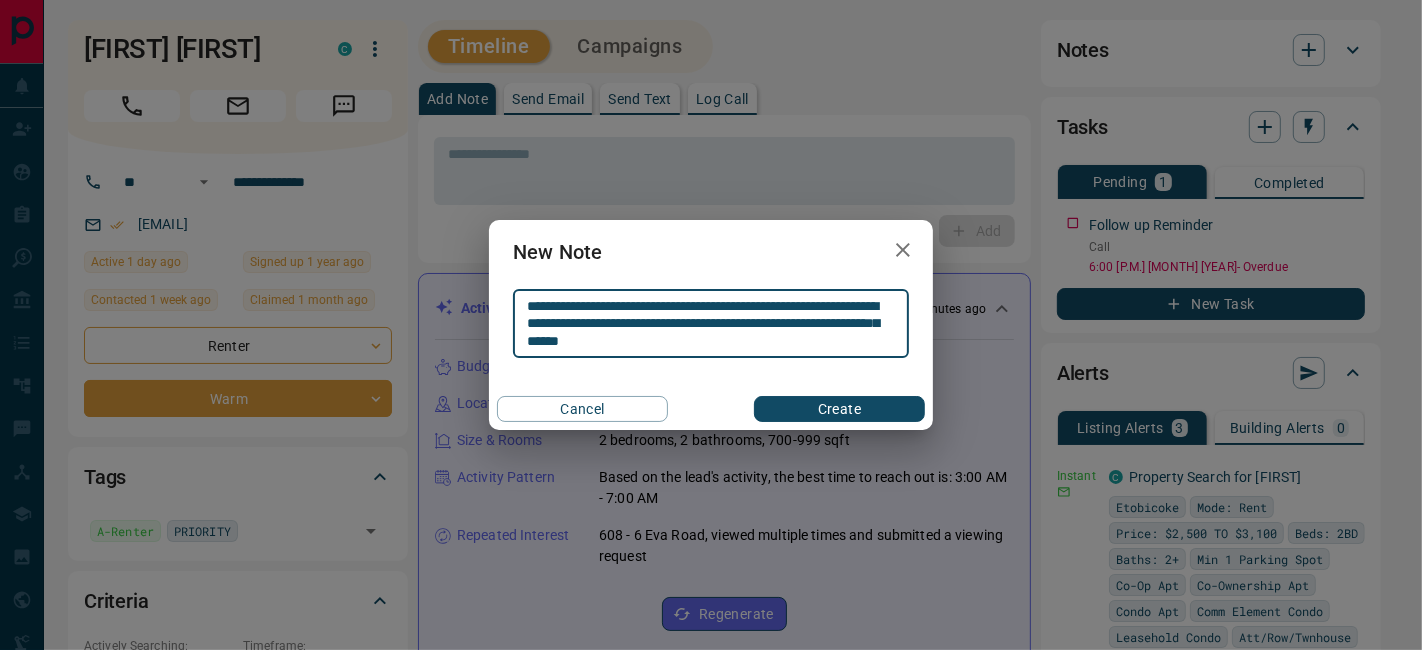 click on "**********" at bounding box center [711, 324] 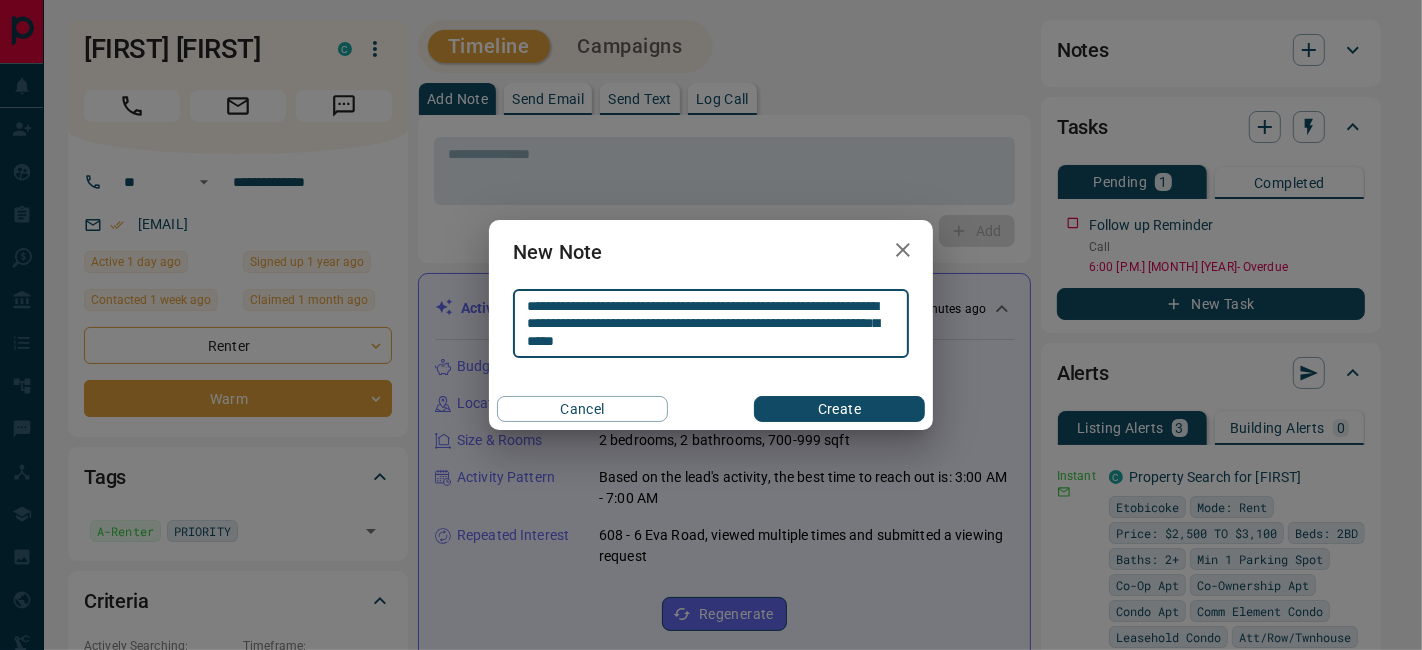 click on "**********" at bounding box center (711, 324) 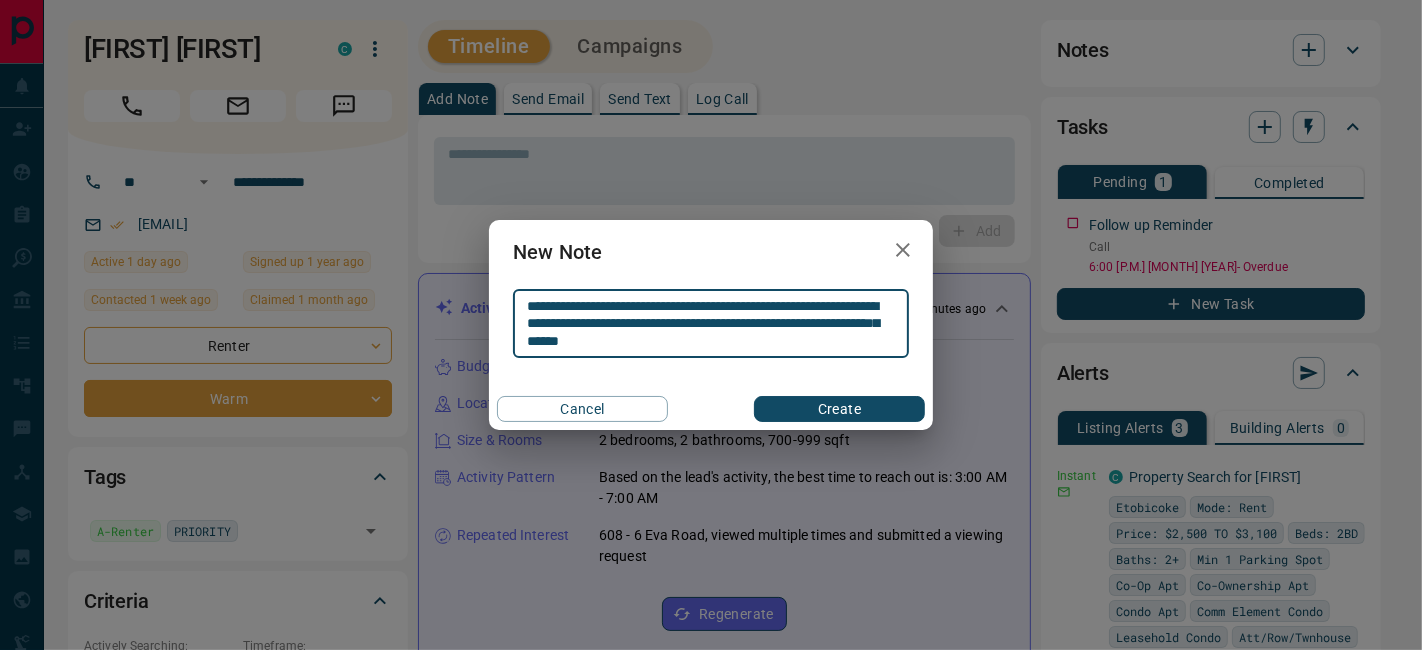 click on "**********" at bounding box center [711, 324] 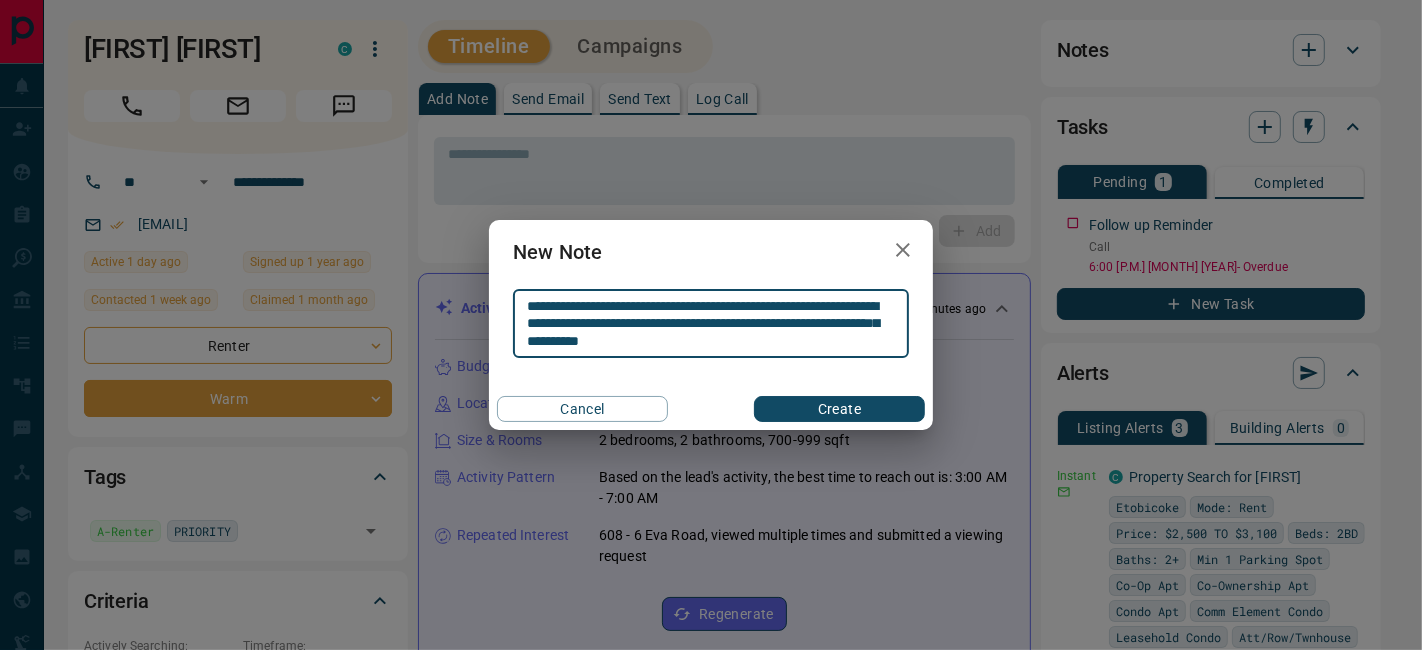 click on "**********" at bounding box center (711, 324) 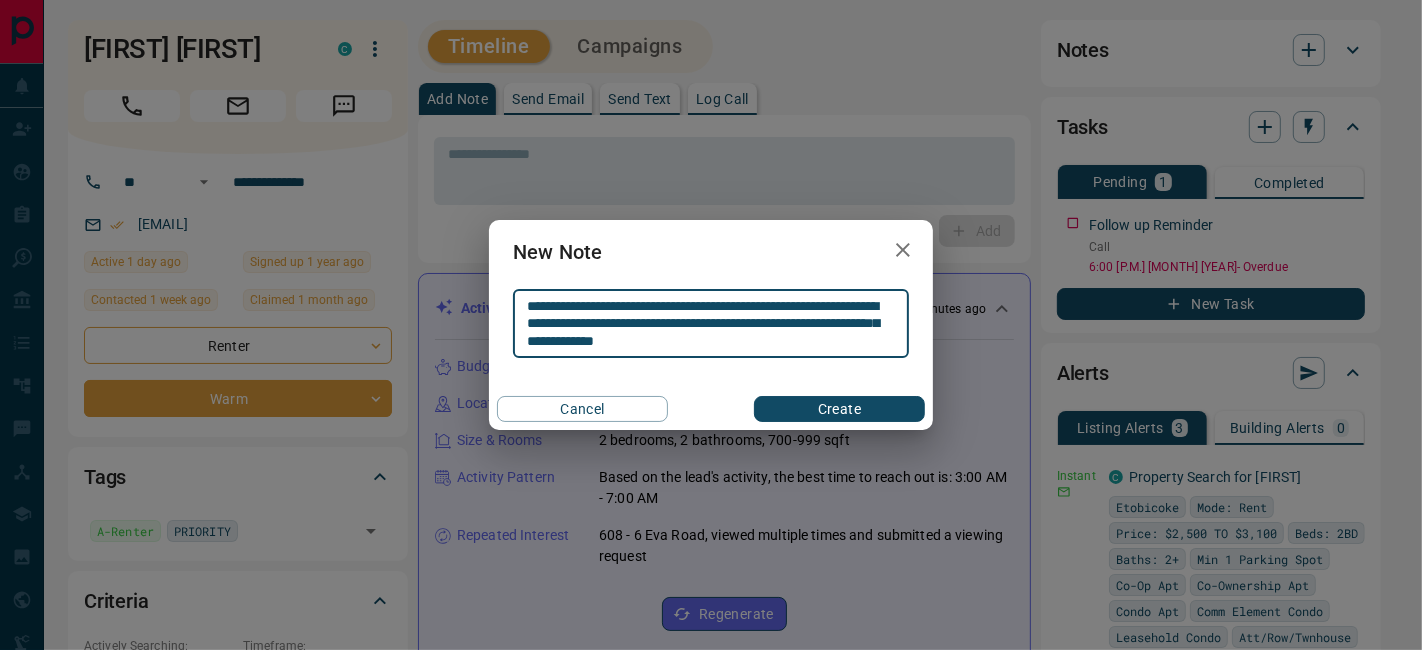 click on "**********" at bounding box center (711, 324) 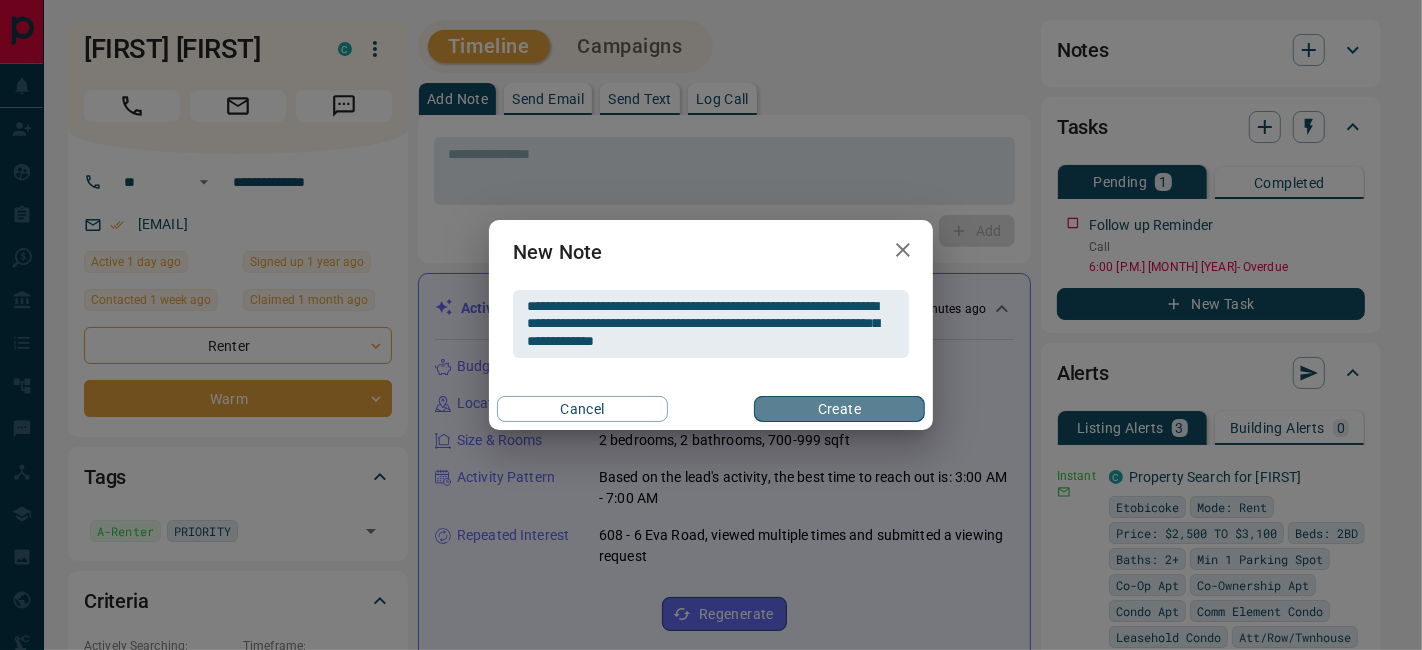click on "Create" at bounding box center (839, 409) 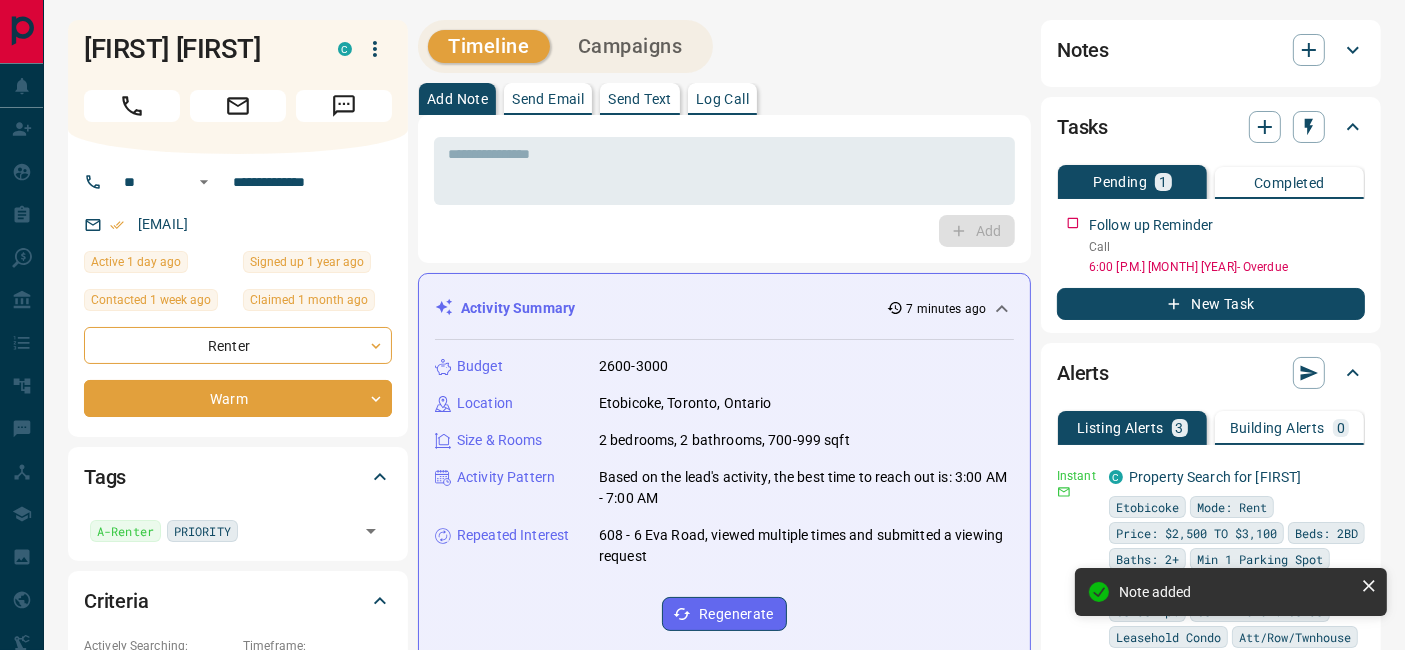 click 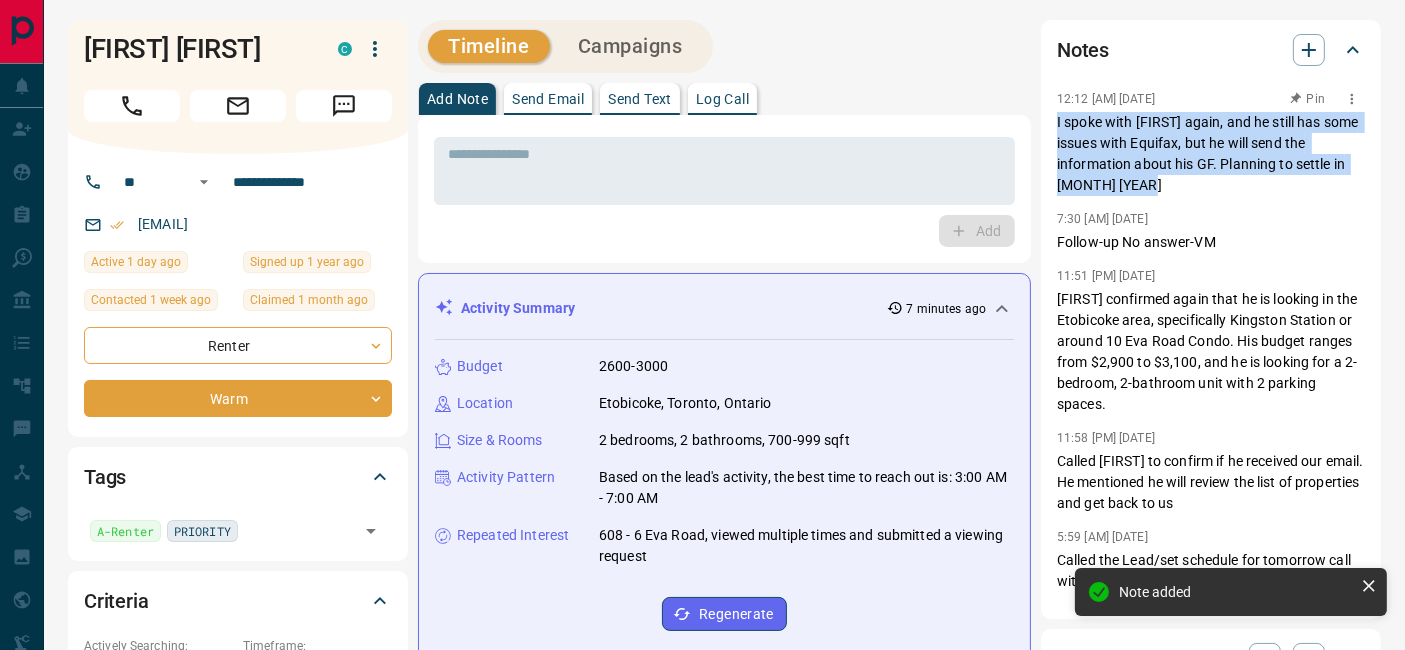 drag, startPoint x: 1046, startPoint y: 125, endPoint x: 1214, endPoint y: 218, distance: 192.02344 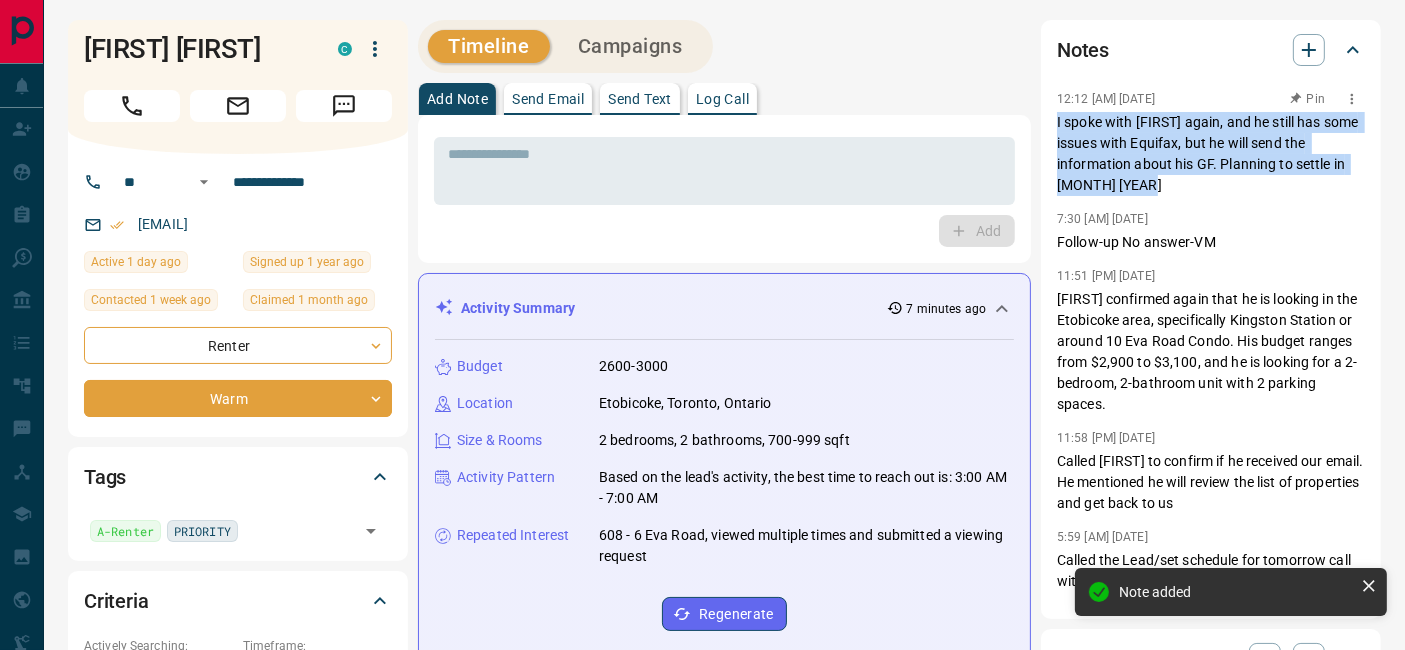 click on "Notes 12:12 [AM] [DATE] Pin I spoke with [FIRST] again, and he still has some issues with Equifax, but he will send the information about his GF. Planning to settle in [MONTH] [YEAR] 7:30 [AM] [DATE] Follow-up No answer-VM 11:51 [PM] [DATE] [FIRST] confirmed again that he is looking in the Etobicoke area, specifically Kingston Station or around 10 Eva Road Condo. His budget ranges from $2,900 to $3,100, and he is looking for a 2-bedroom, 2-bathroom unit with 2 parking spaces. 11:58 [PM] [DATE] Called [FIRST] to confirm if he received our email. He mentioned he will review the list of properties and get back to us 5:59 [AM] [DATE] Called the Lead/set schedule for tomorrow call with [FIRST] after 5 pm 7.11.[YEAR] 5:55 [AM] [DATE] 11:25 [AM] [DATE] call" at bounding box center (1211, 319) 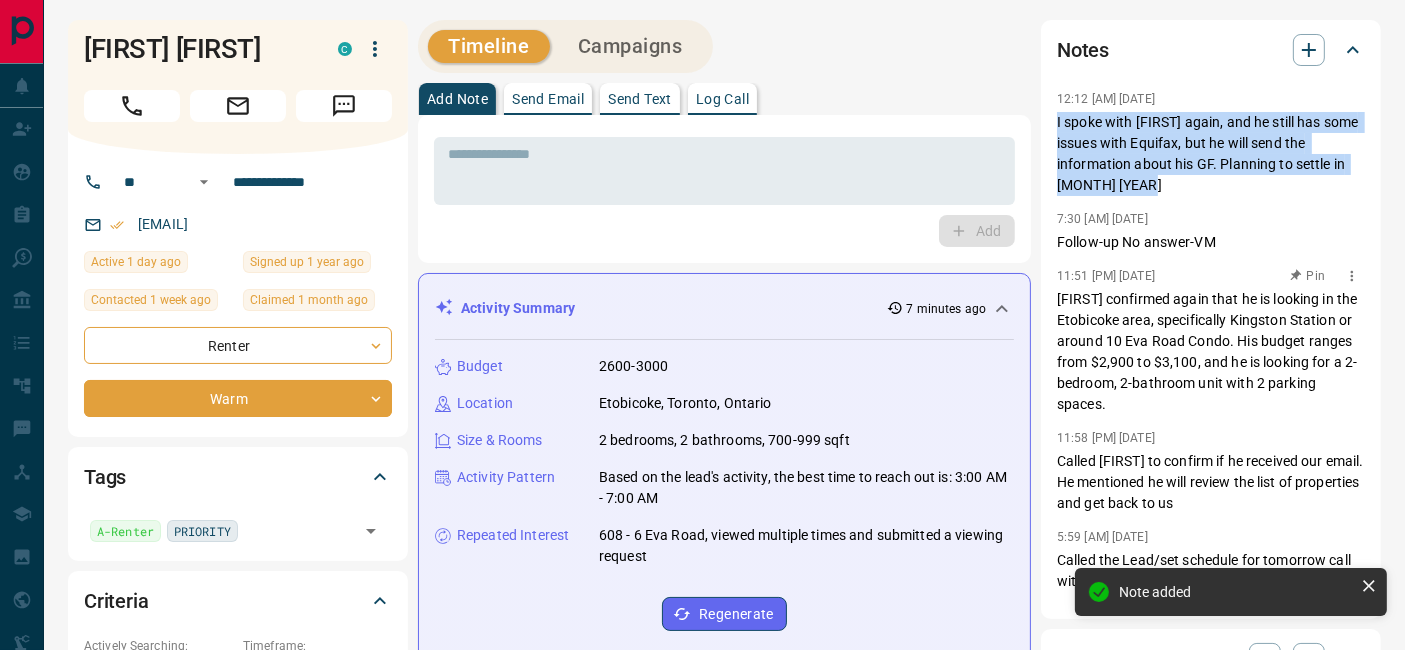 copy on "I spoke with [FIRST] again, and he still has some issues with Equifax, but he will send the information about his GF. Planning to settle in [MONTH] [YEAR]" 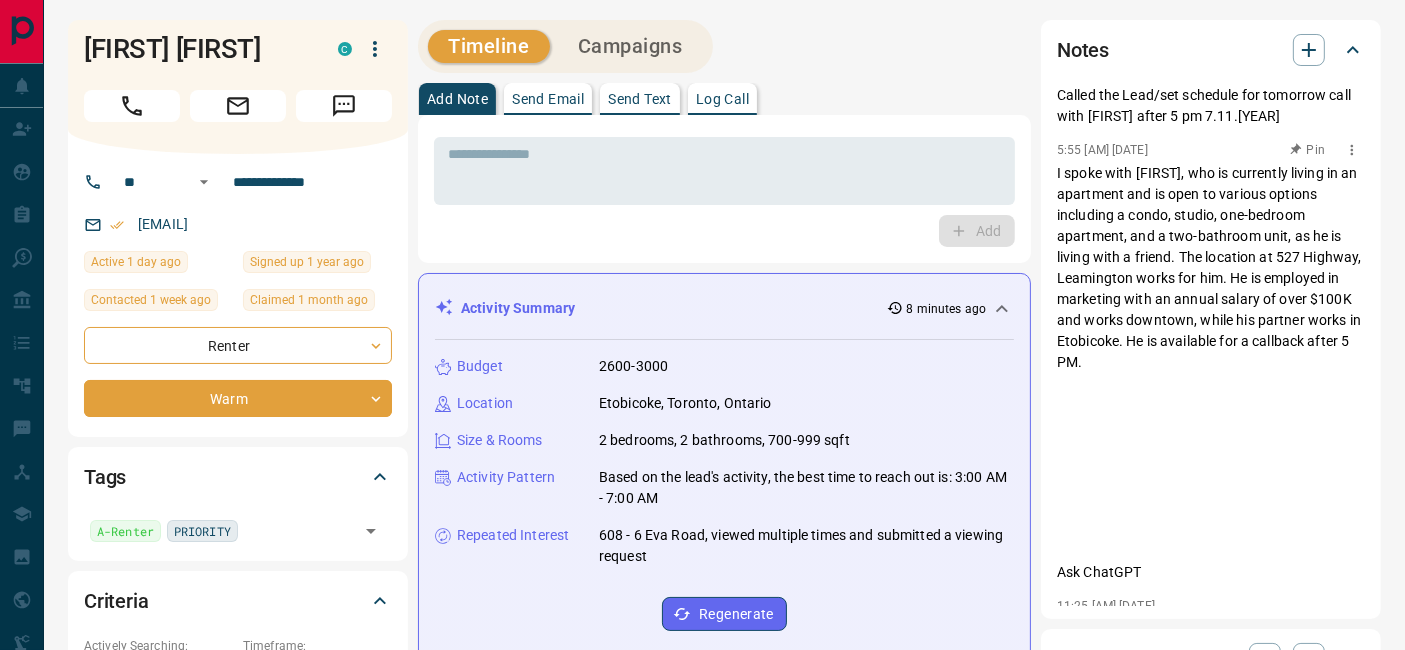 scroll, scrollTop: 499, scrollLeft: 0, axis: vertical 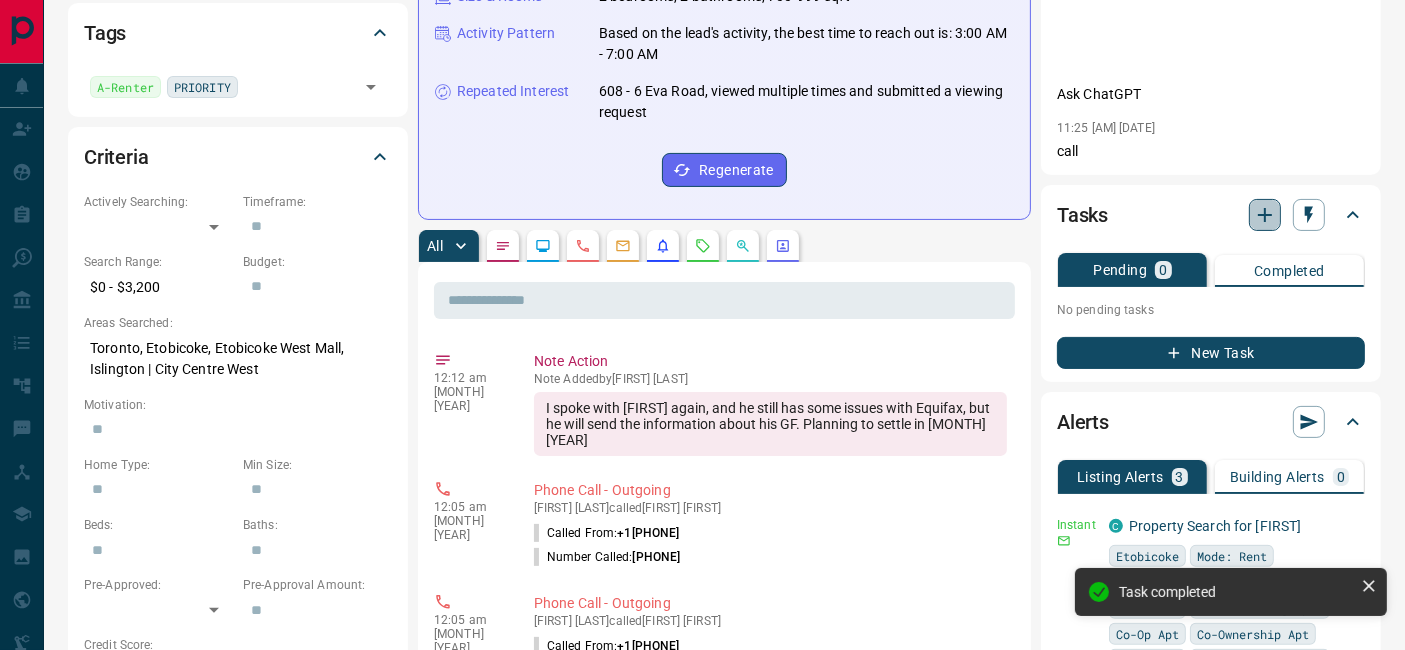 click 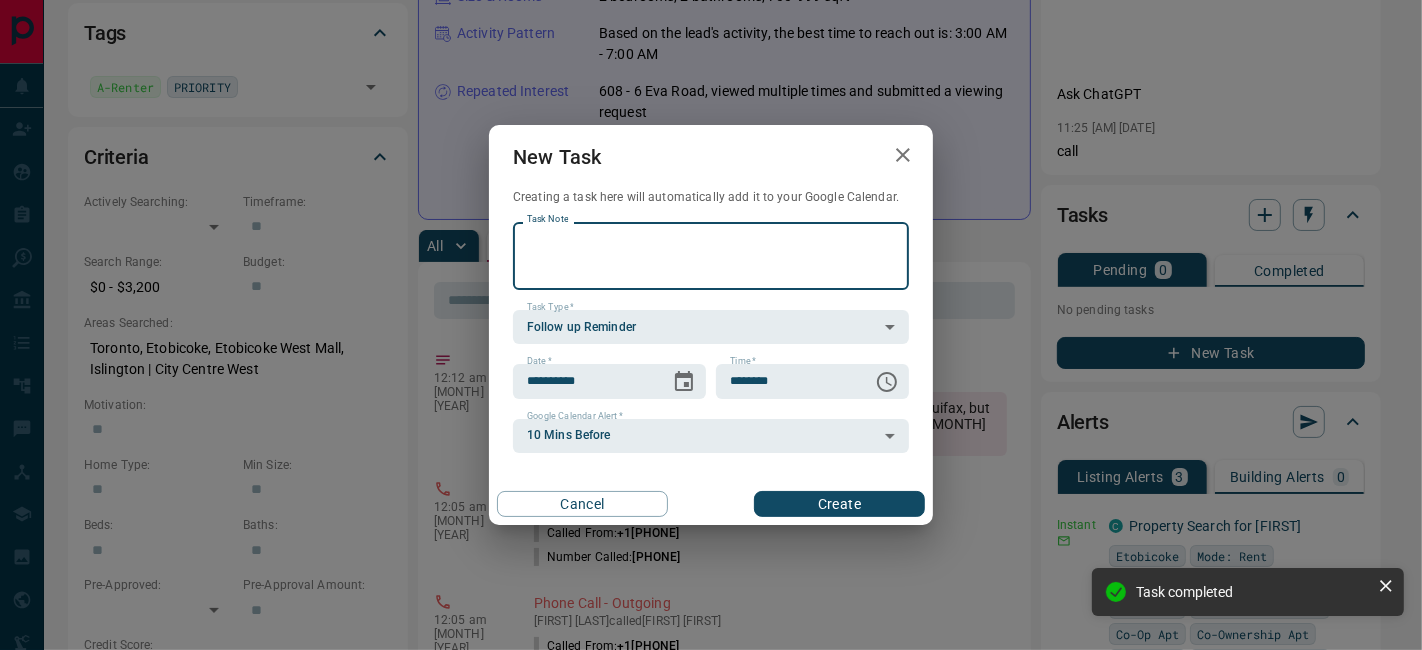 click on "Task Note" at bounding box center (711, 256) 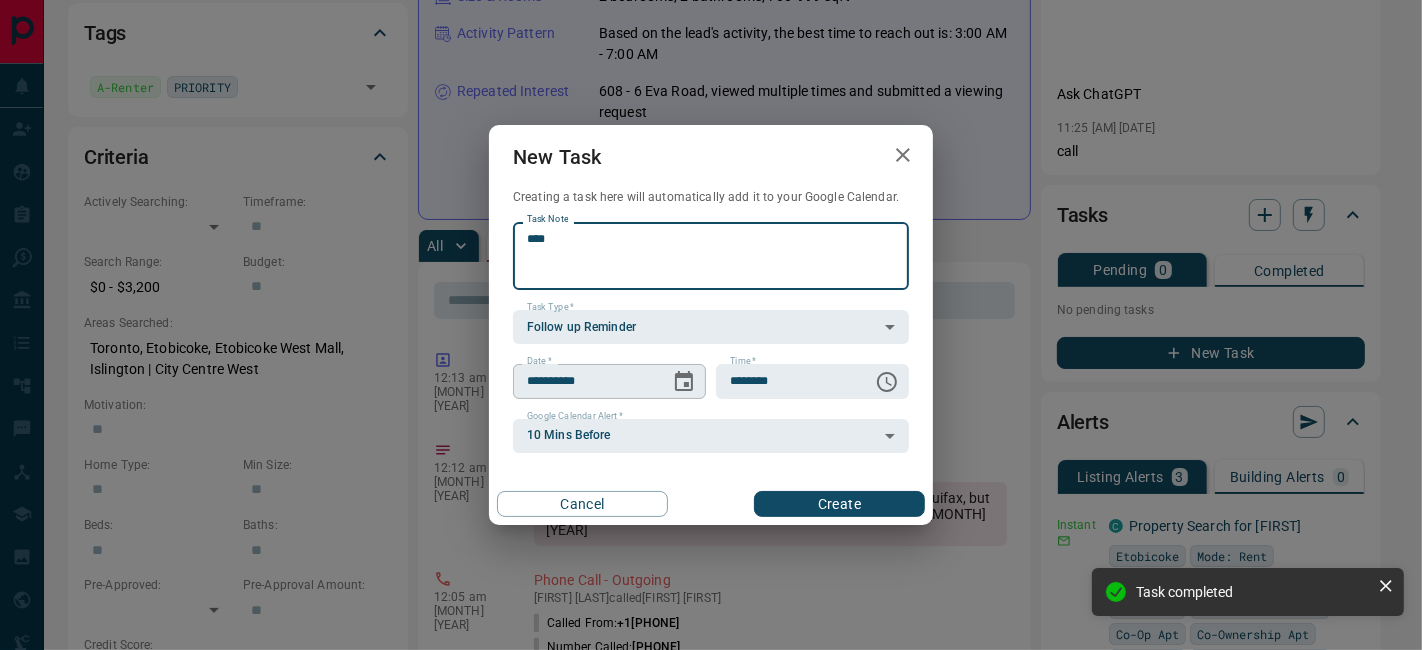 type on "****" 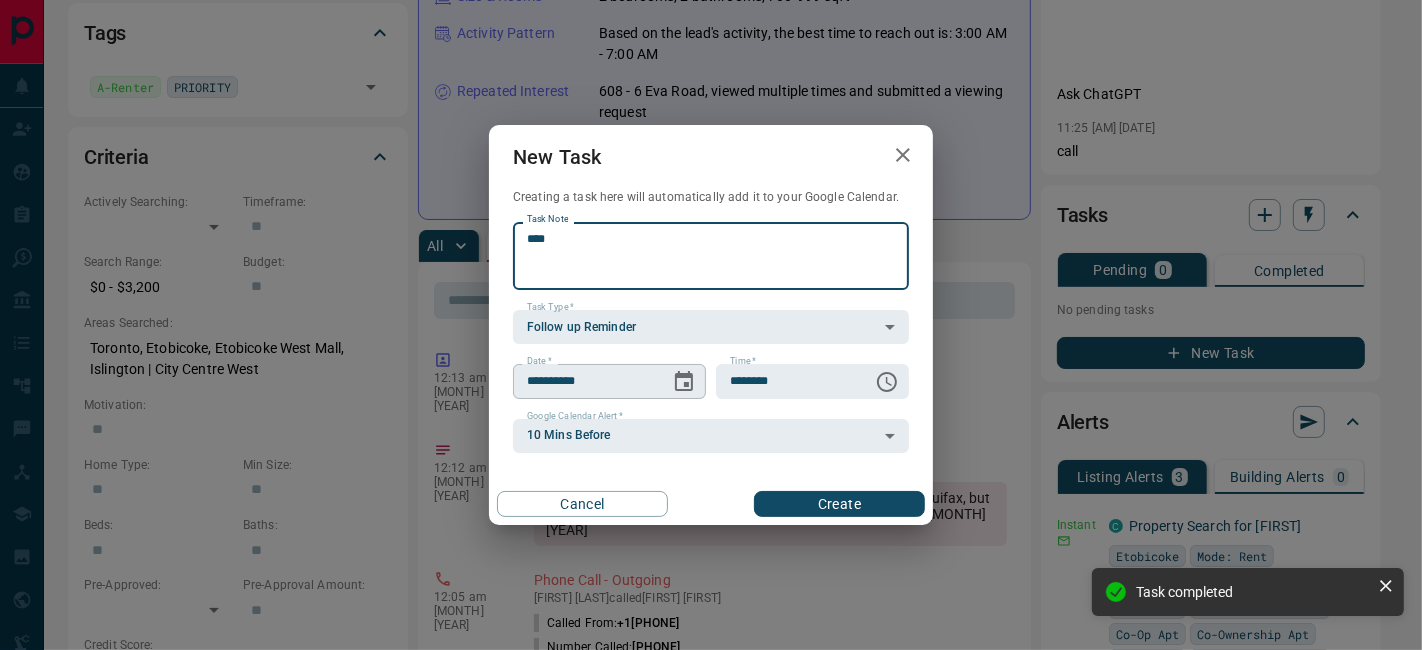 click 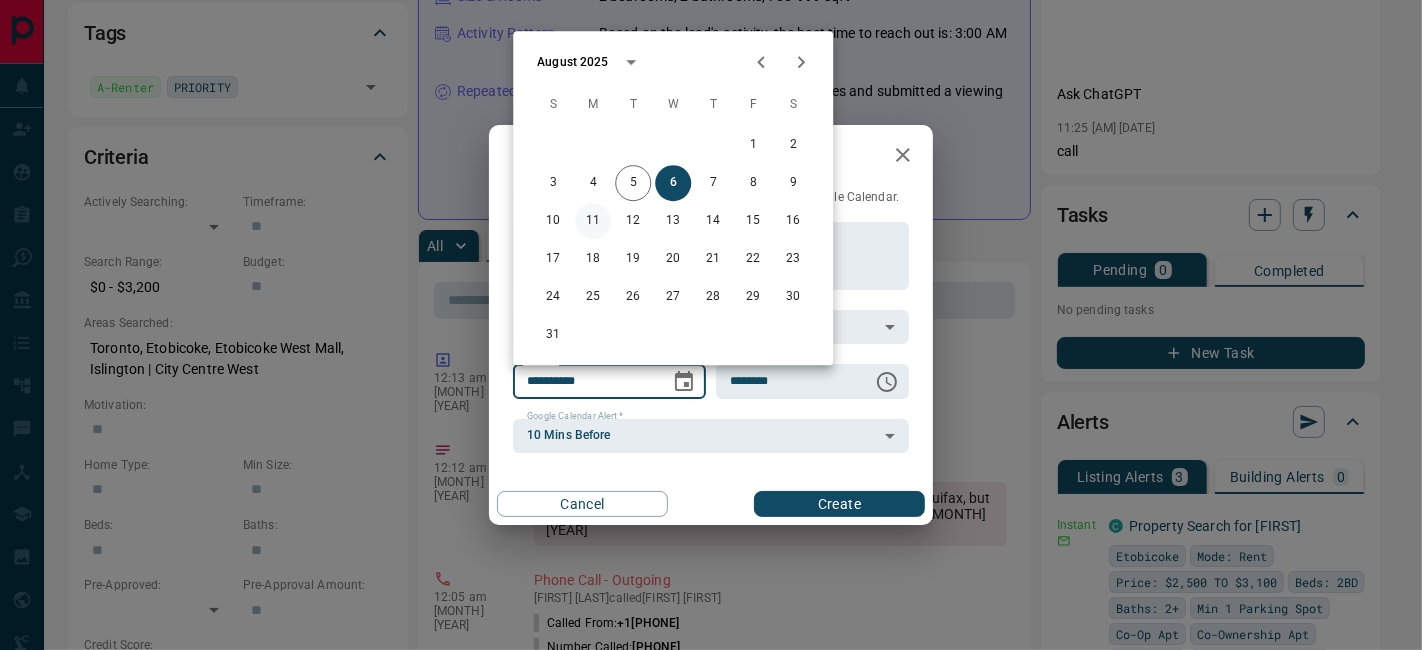 click on "11" at bounding box center [593, 221] 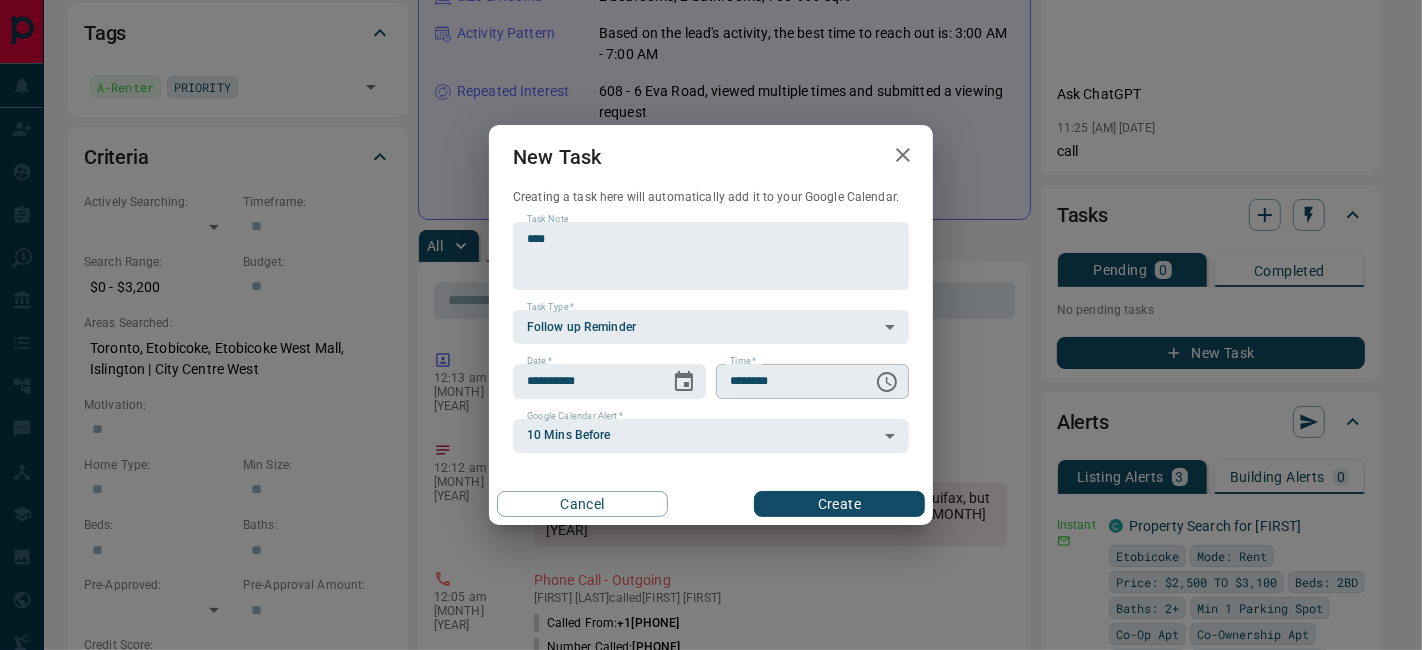 click 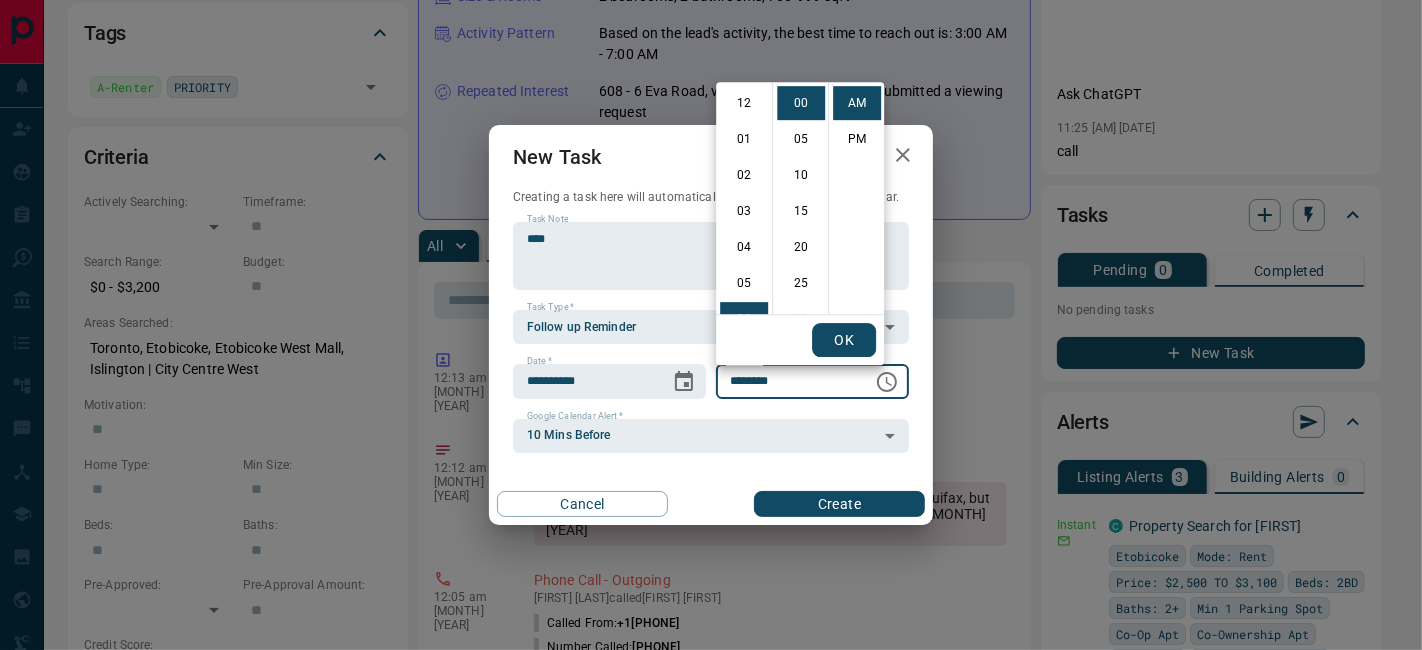 scroll, scrollTop: 216, scrollLeft: 0, axis: vertical 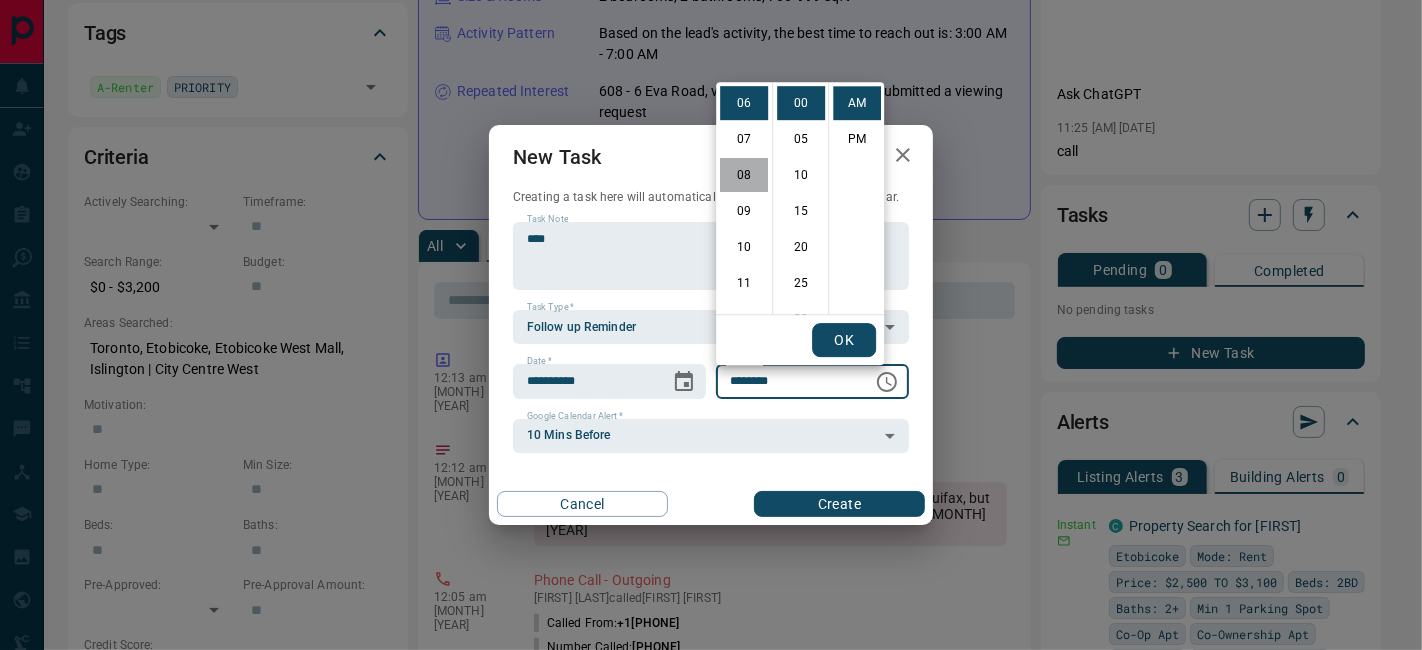 click on "08" at bounding box center [744, 175] 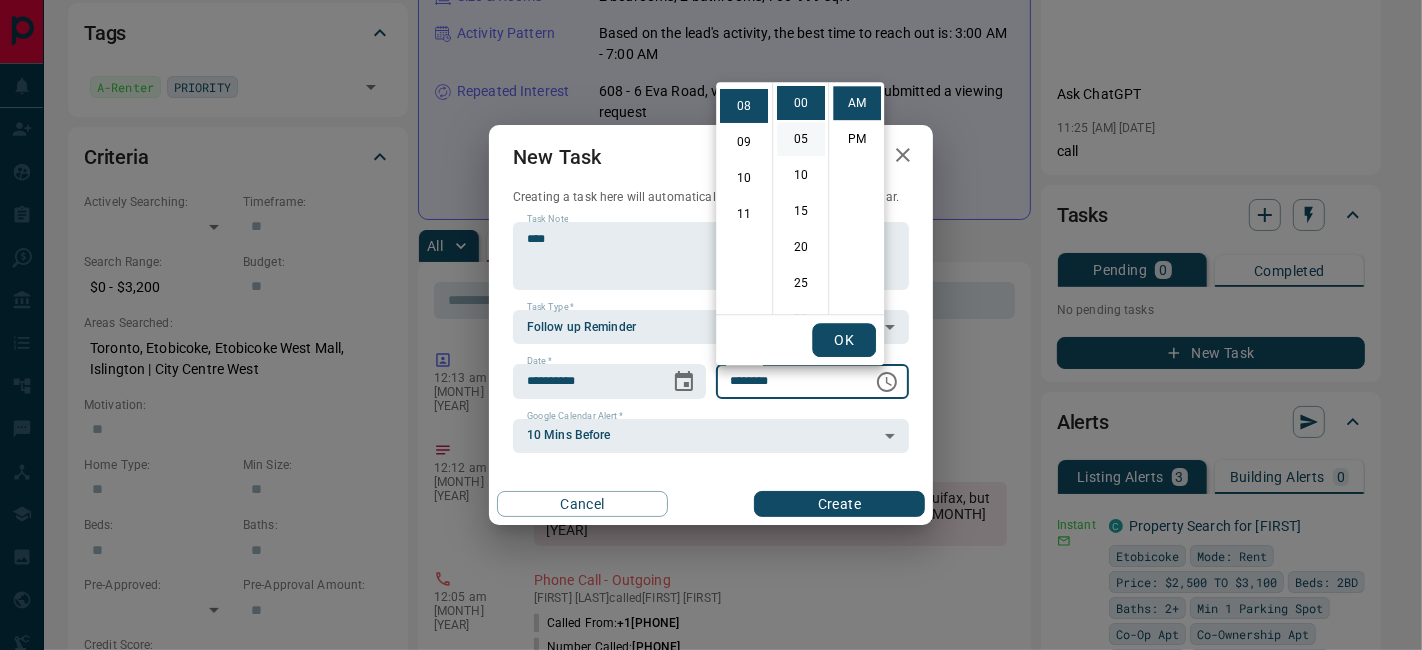 scroll, scrollTop: 288, scrollLeft: 0, axis: vertical 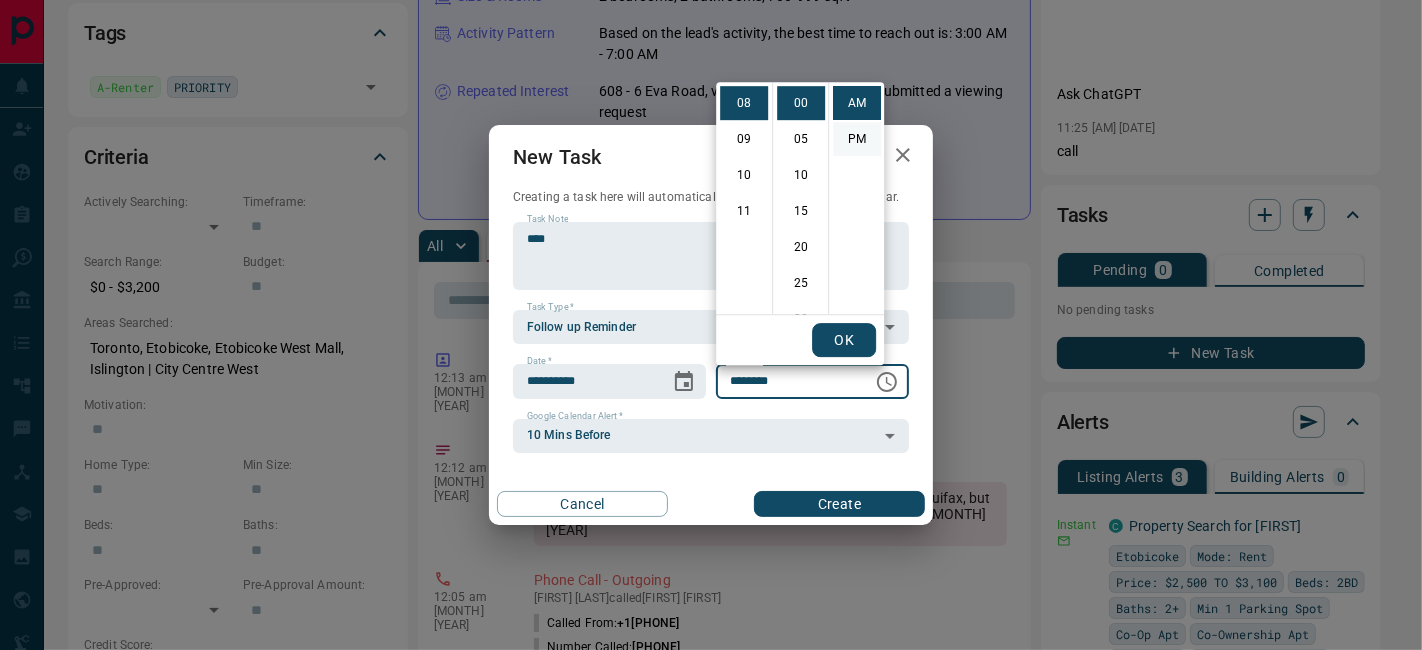click on "PM" at bounding box center [857, 139] 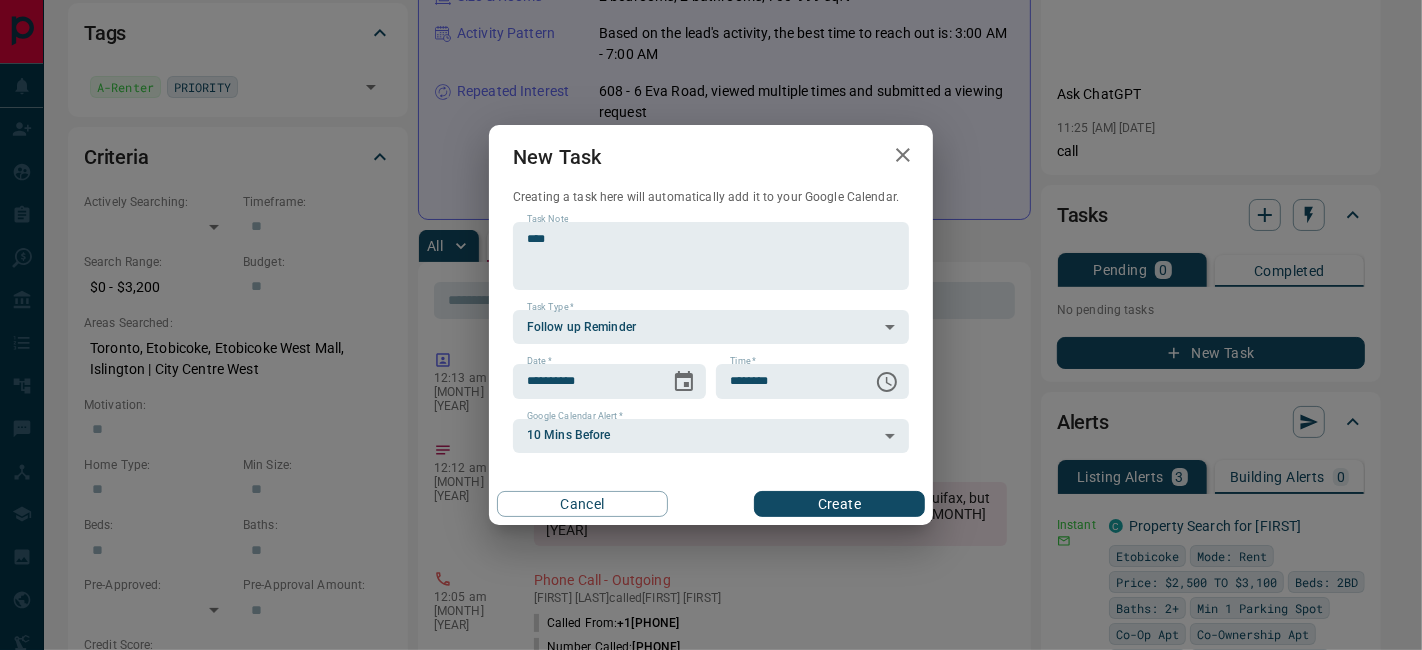 scroll, scrollTop: 30, scrollLeft: 0, axis: vertical 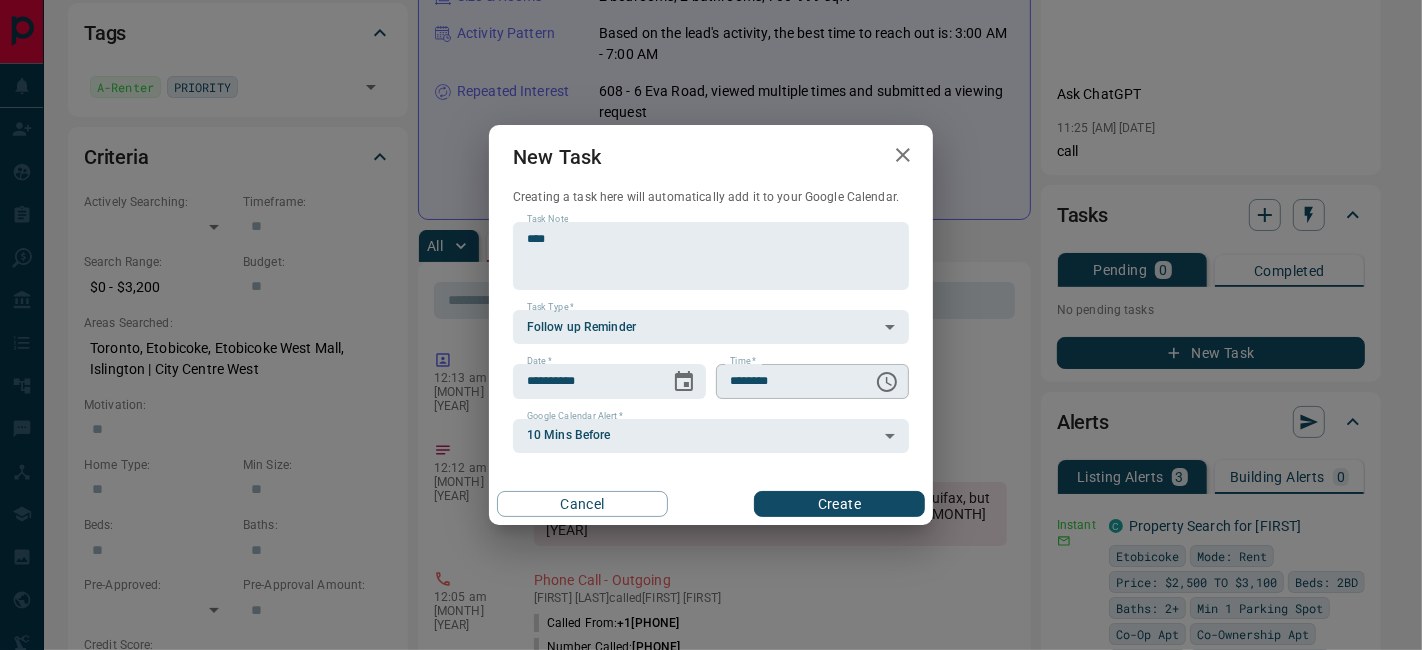 click 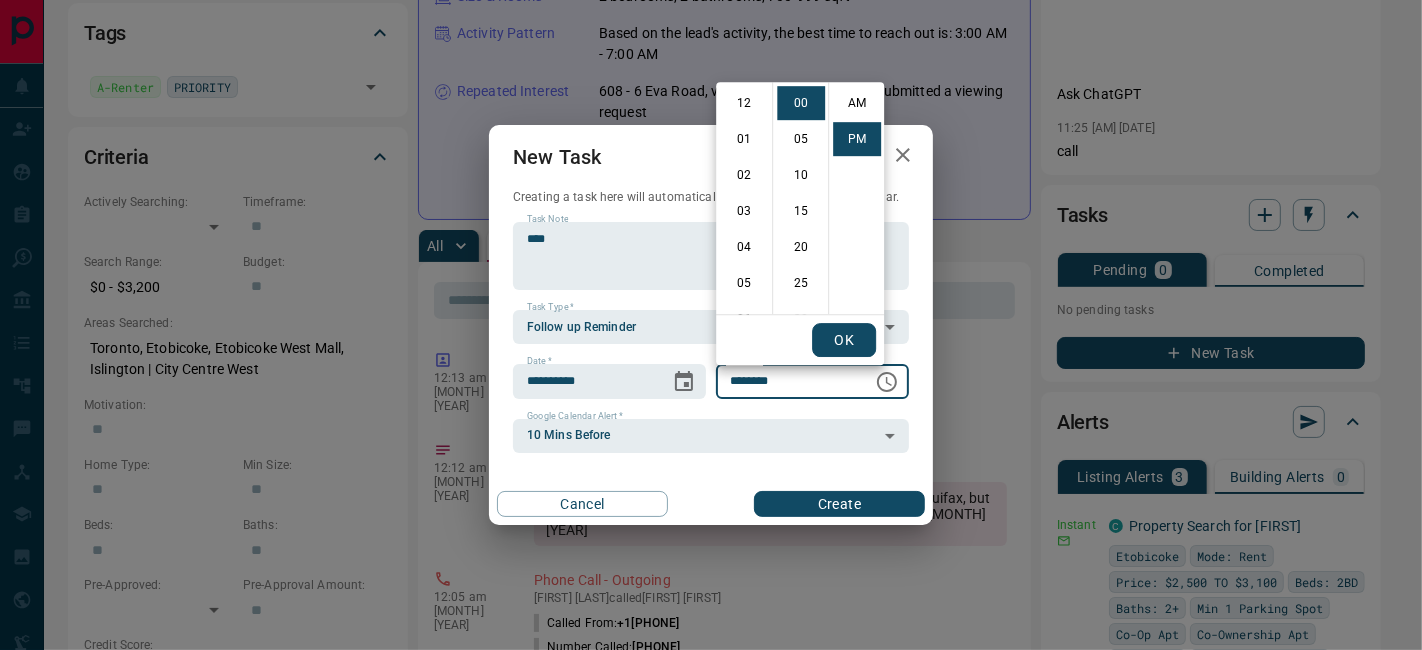 scroll, scrollTop: 288, scrollLeft: 0, axis: vertical 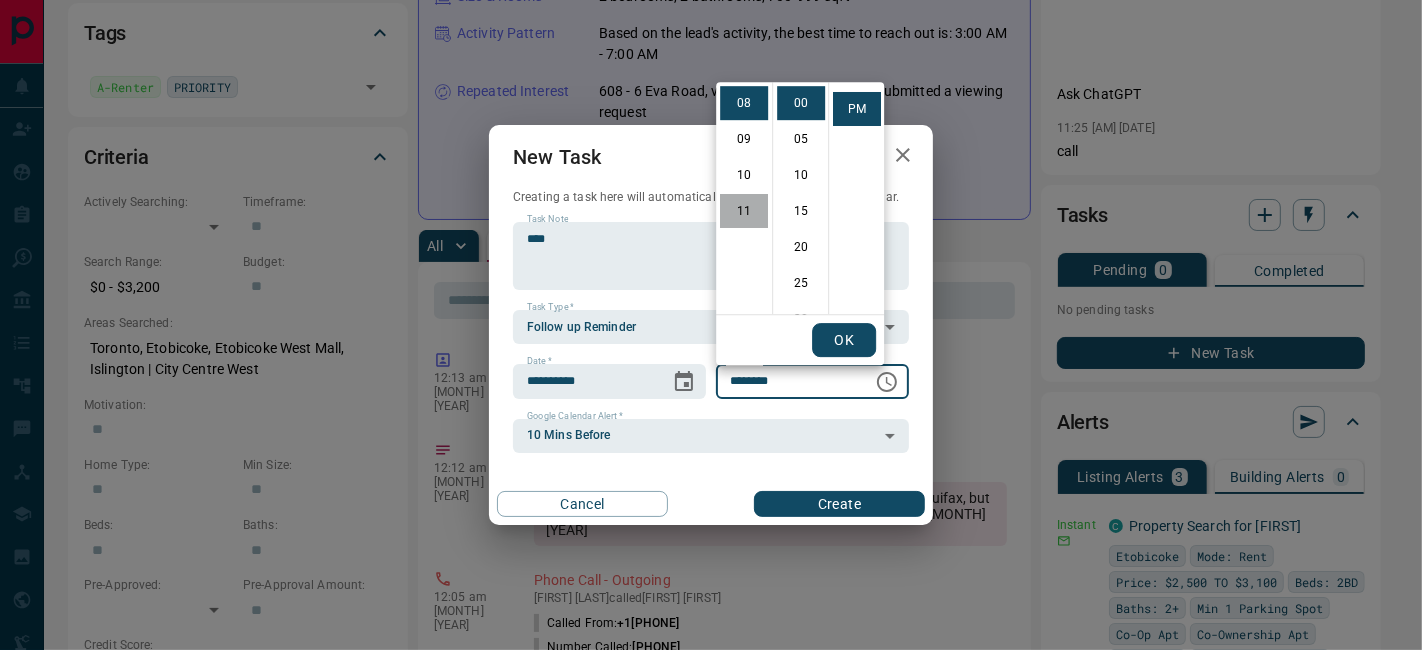 drag, startPoint x: 748, startPoint y: 219, endPoint x: 791, endPoint y: 196, distance: 48.76474 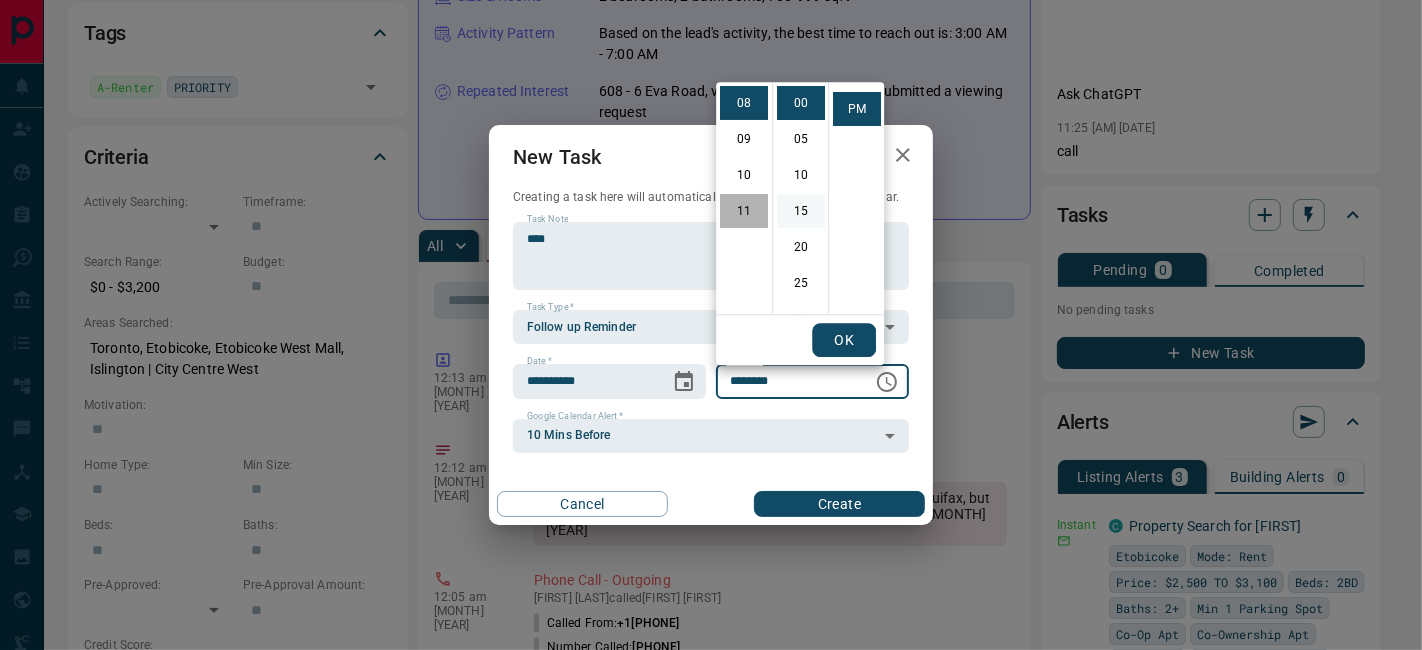 click on "11" at bounding box center [744, 211] 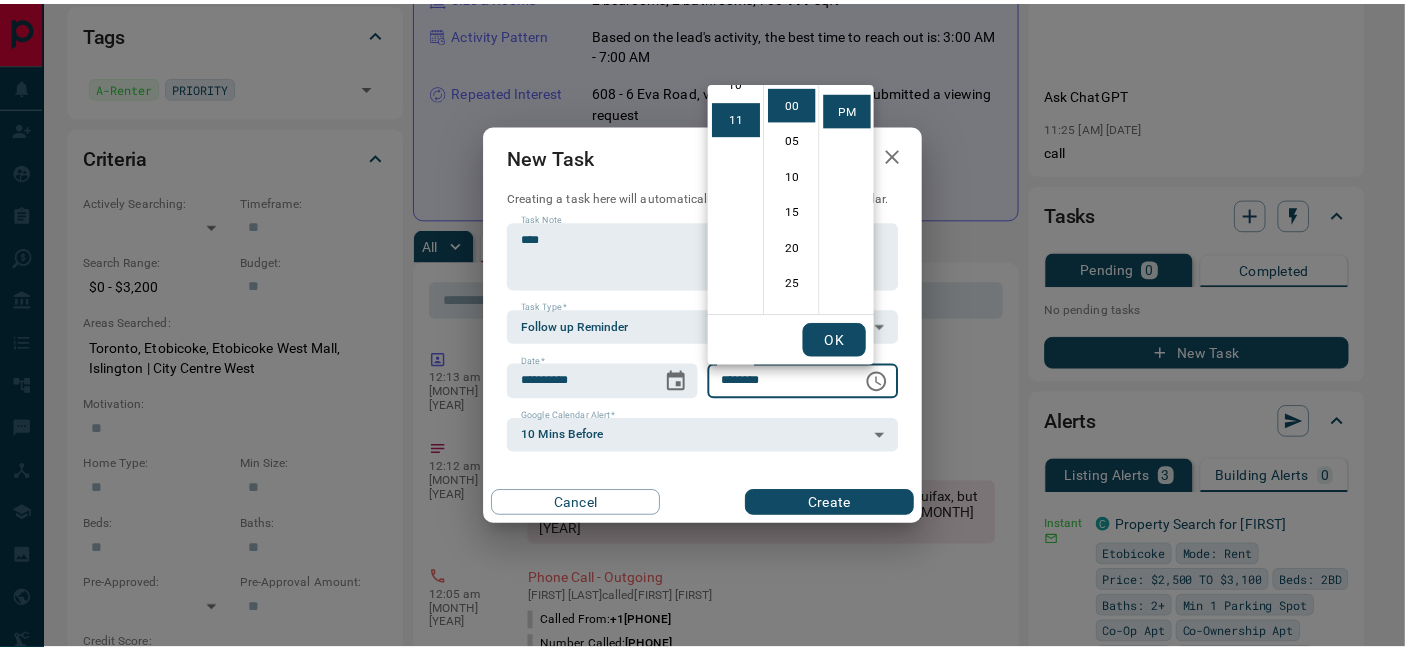 scroll, scrollTop: 389, scrollLeft: 0, axis: vertical 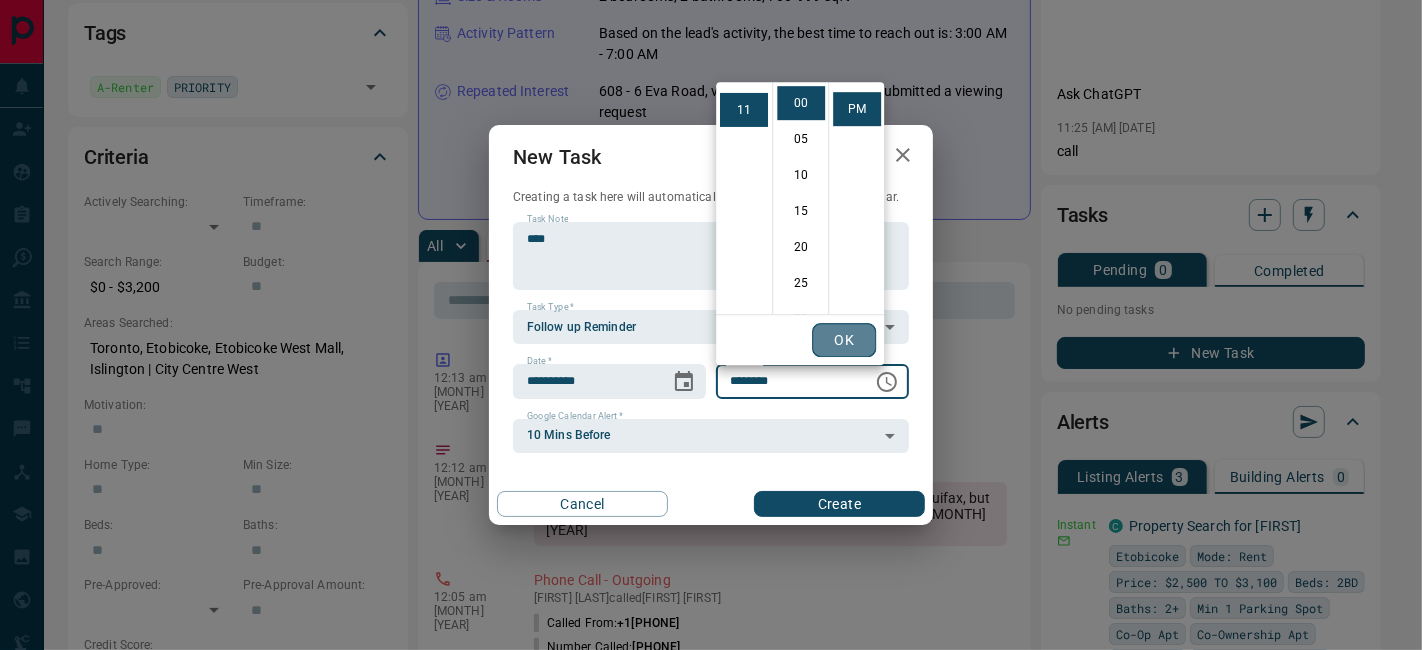 click on "OK" at bounding box center (844, 340) 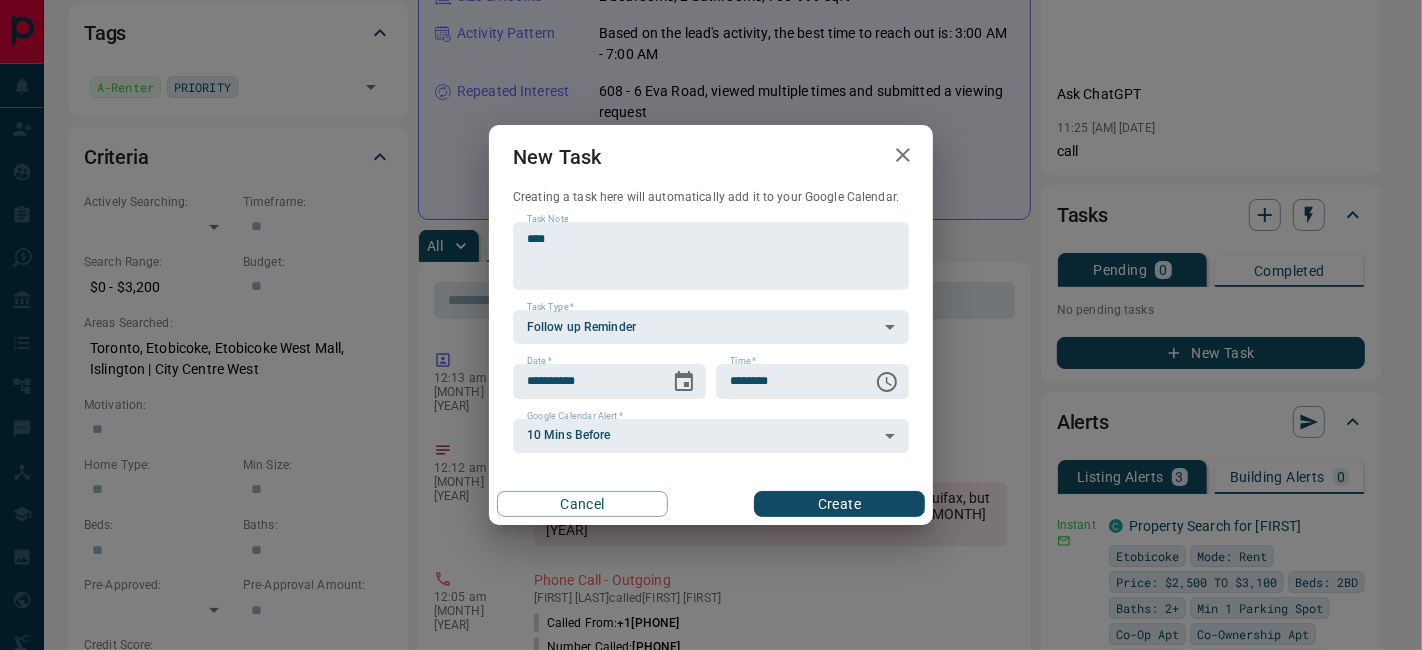 click on "Create" at bounding box center [839, 504] 